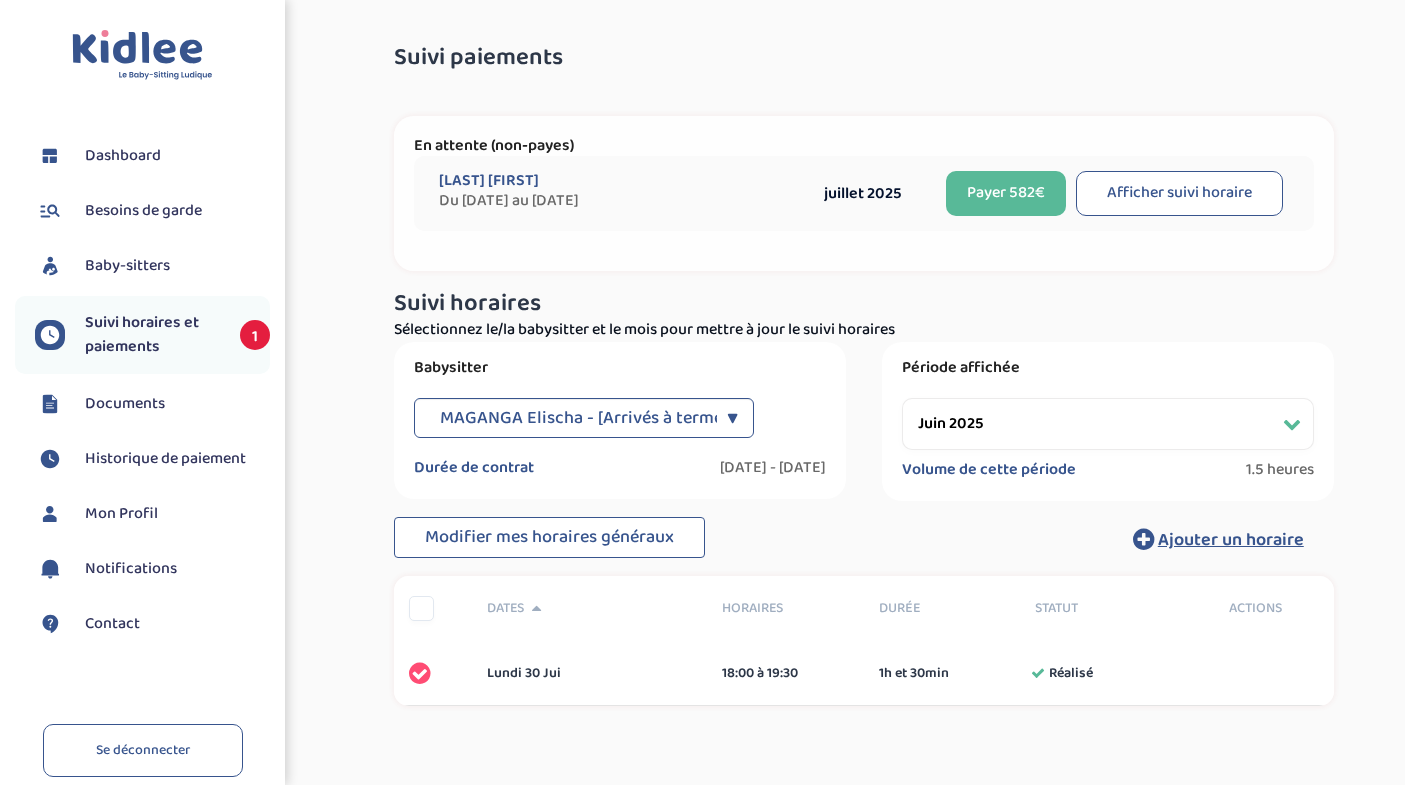 scroll, scrollTop: 0, scrollLeft: 0, axis: both 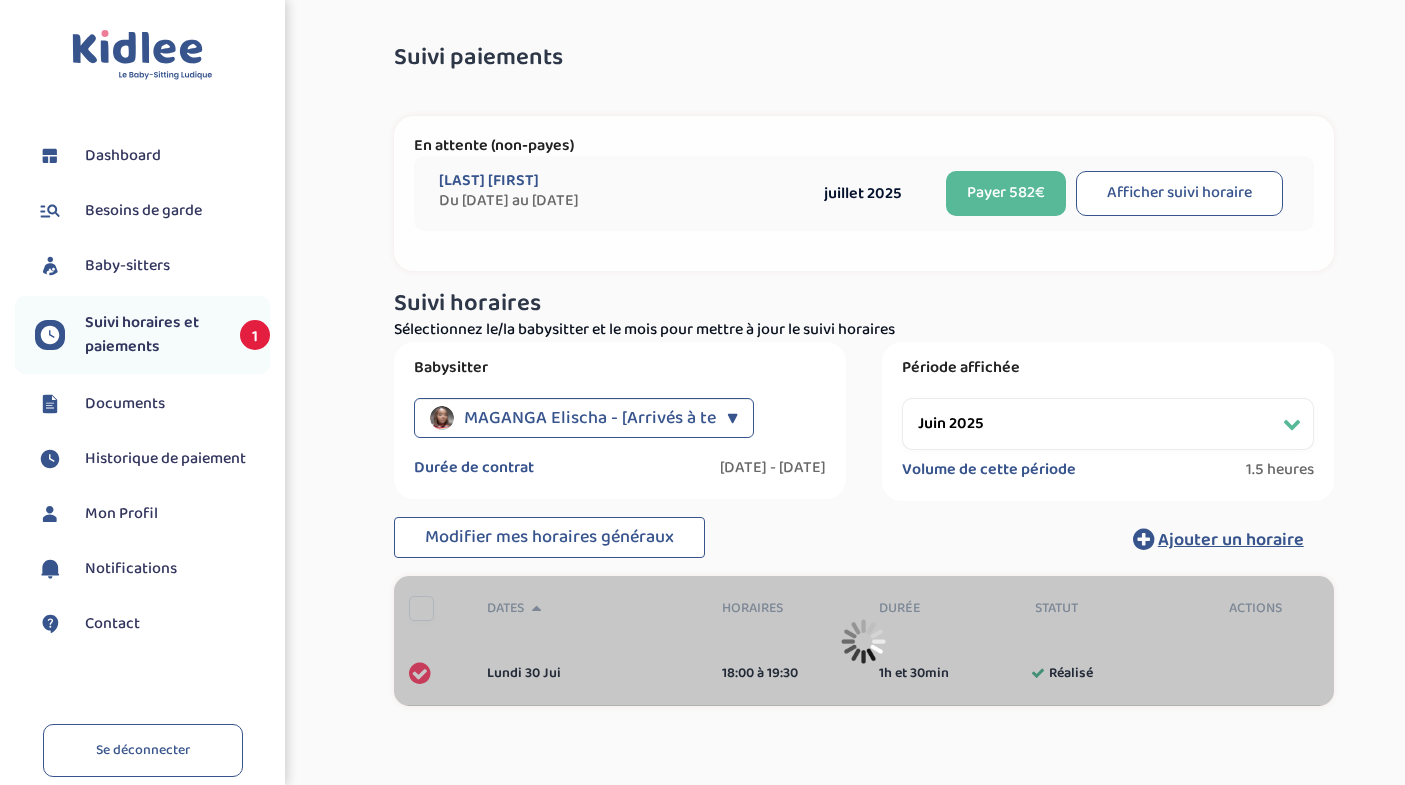 select on "juillet 2025" 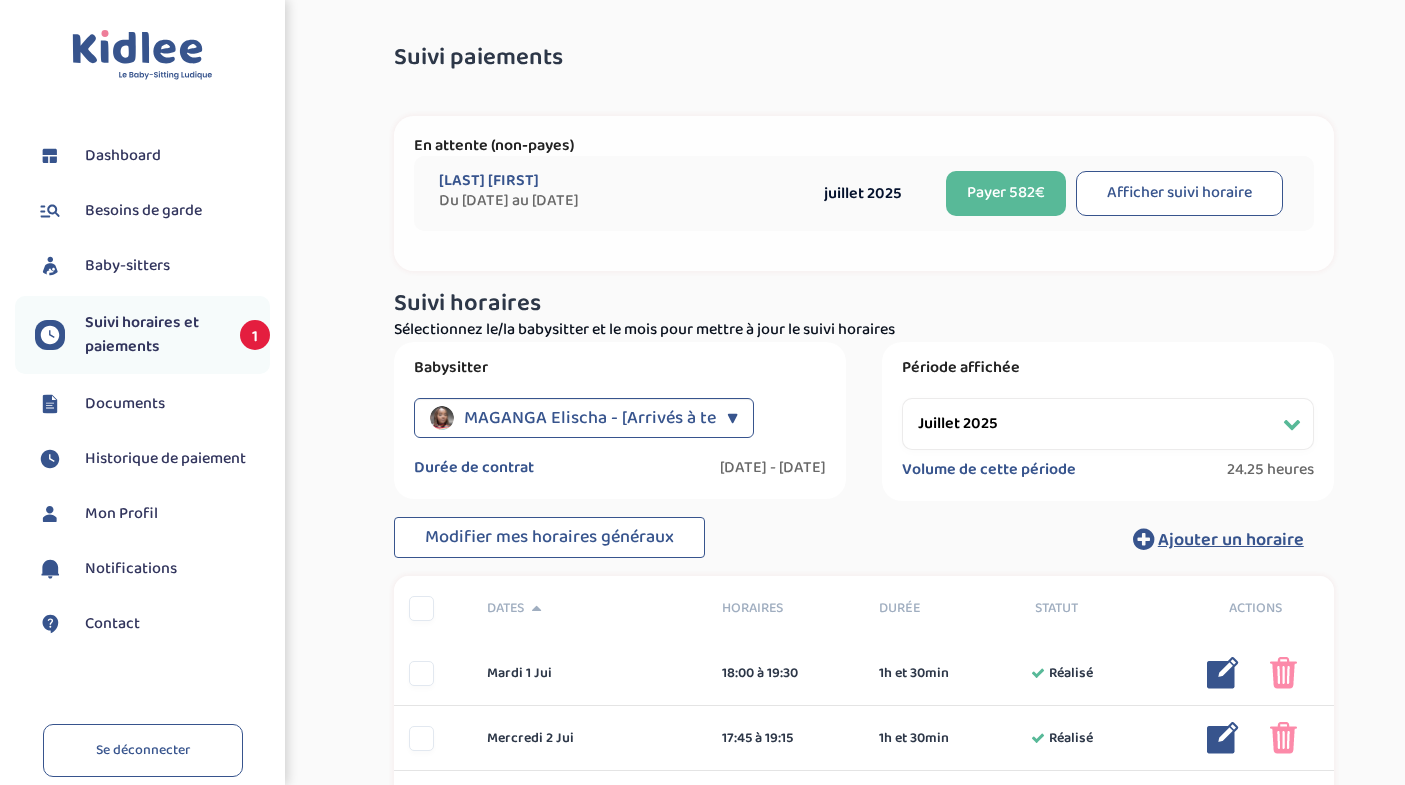 scroll, scrollTop: 0, scrollLeft: 0, axis: both 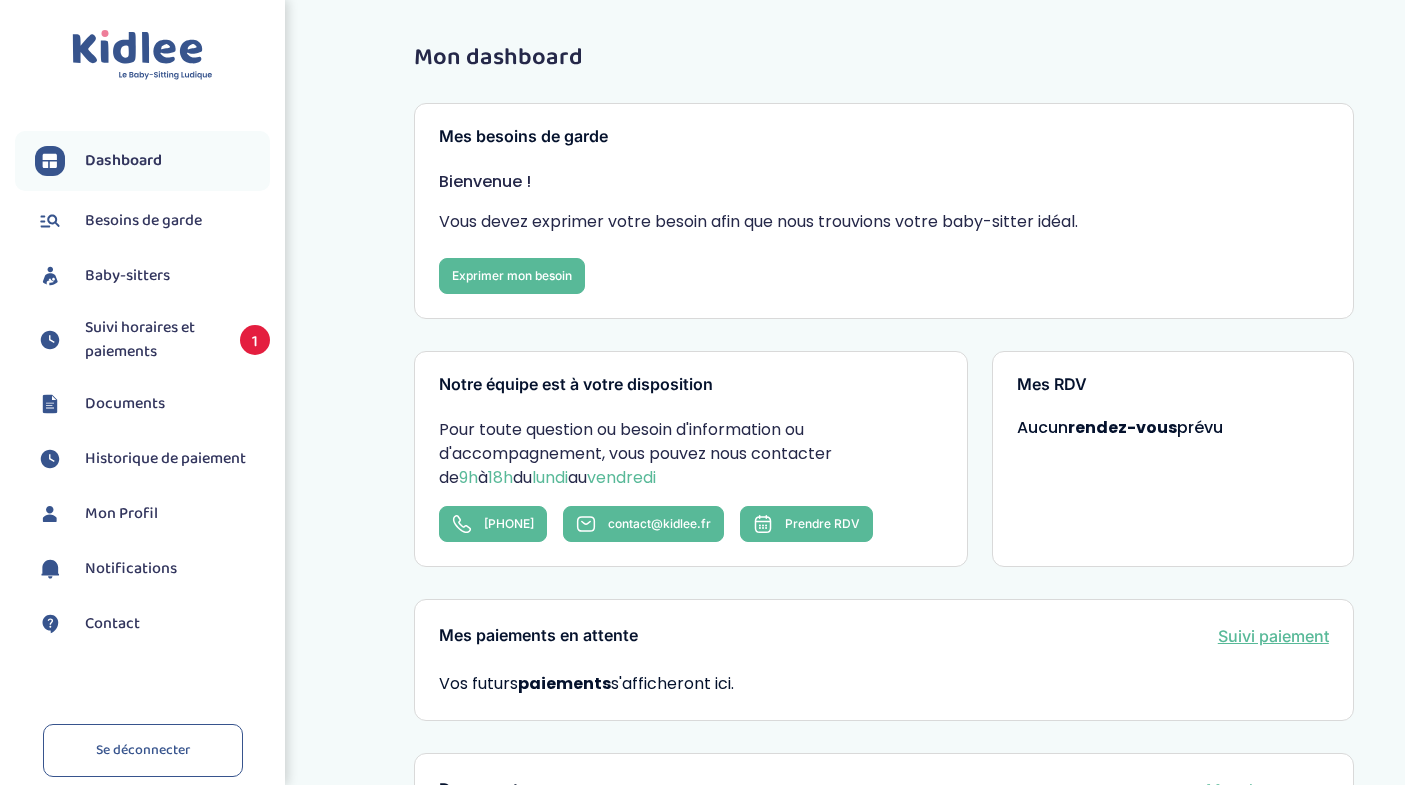 click on "Contact" at bounding box center (112, 624) 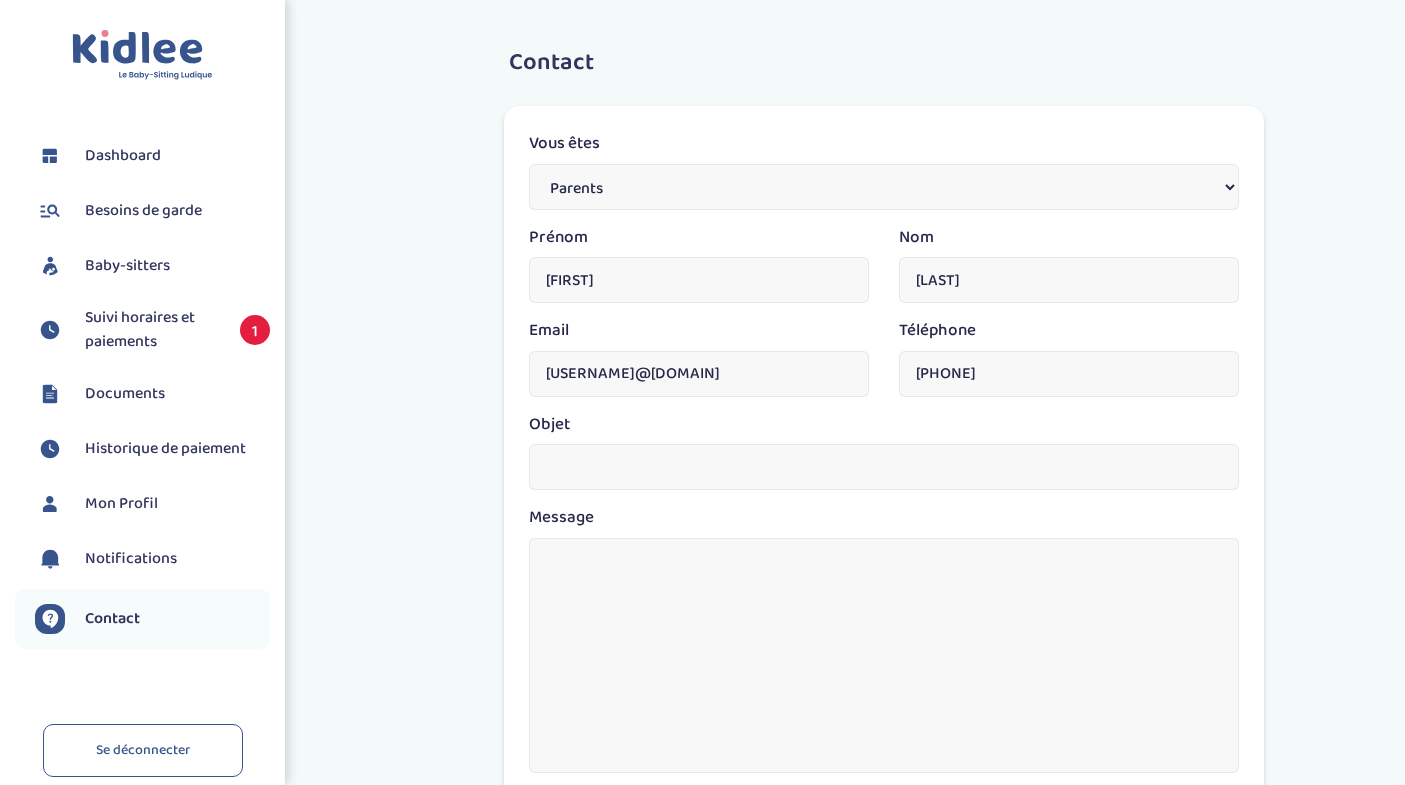 scroll, scrollTop: 0, scrollLeft: 0, axis: both 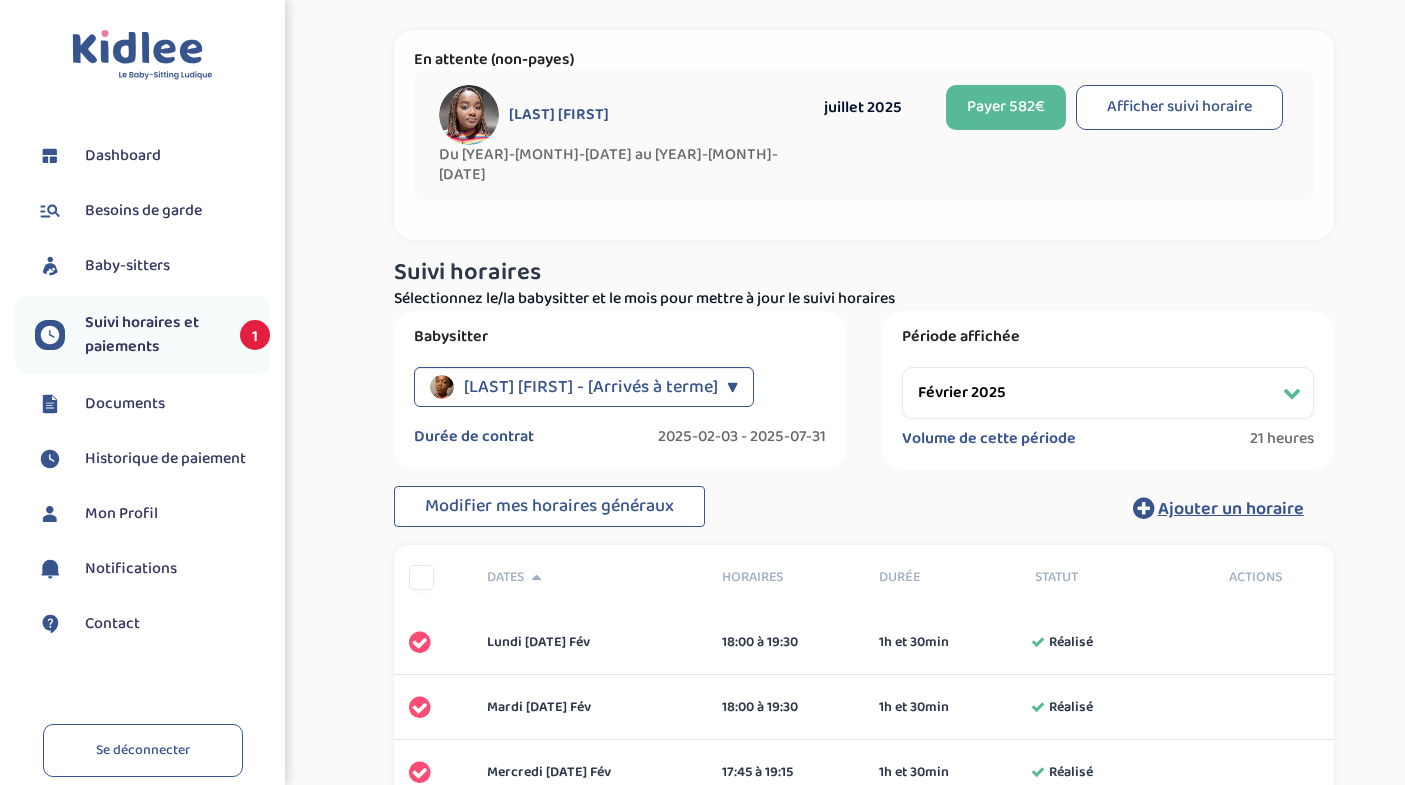 click on "[LAST] [FIRST] - [STATUS]" at bounding box center [591, 387] 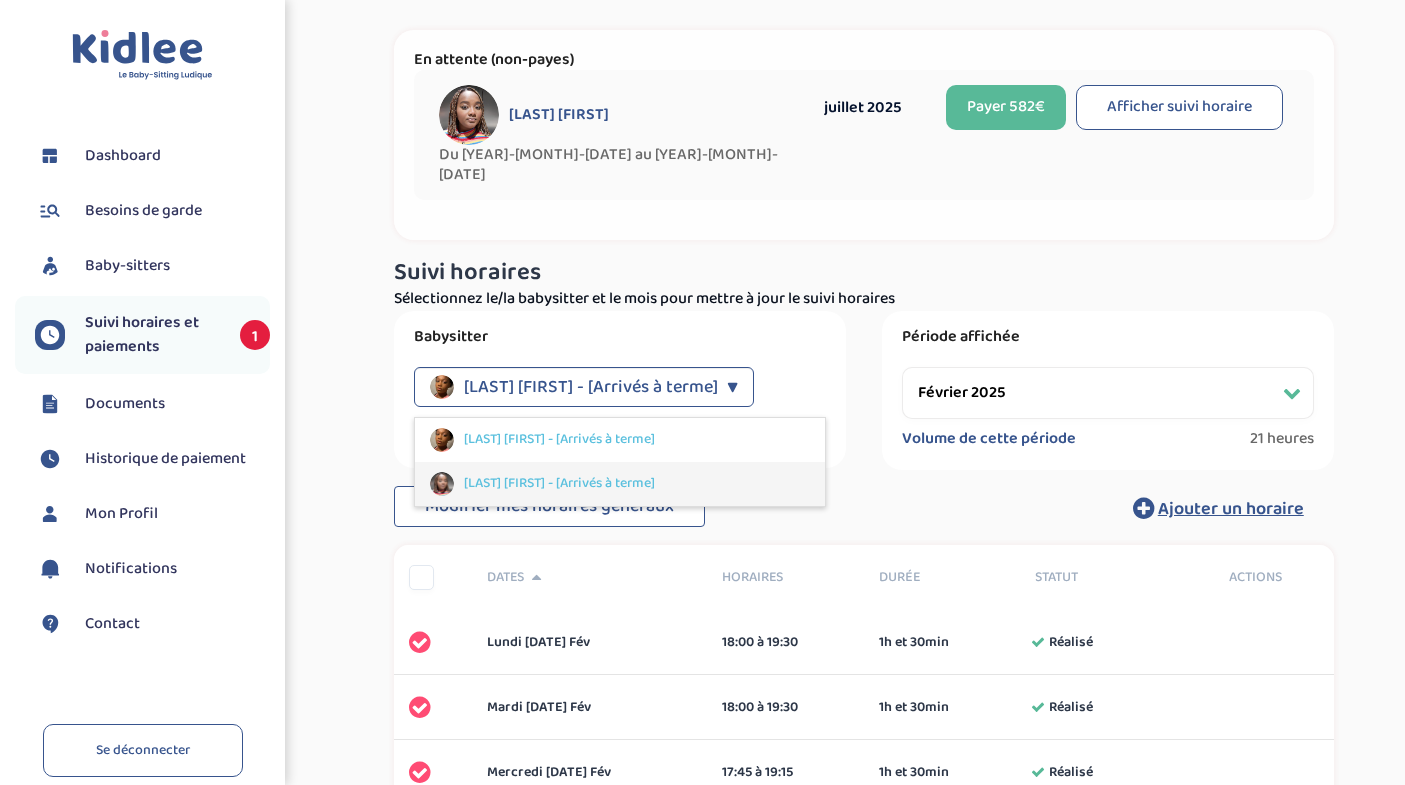 click on "[LAST] [FIRST] -
[STATUS]" at bounding box center [559, 483] 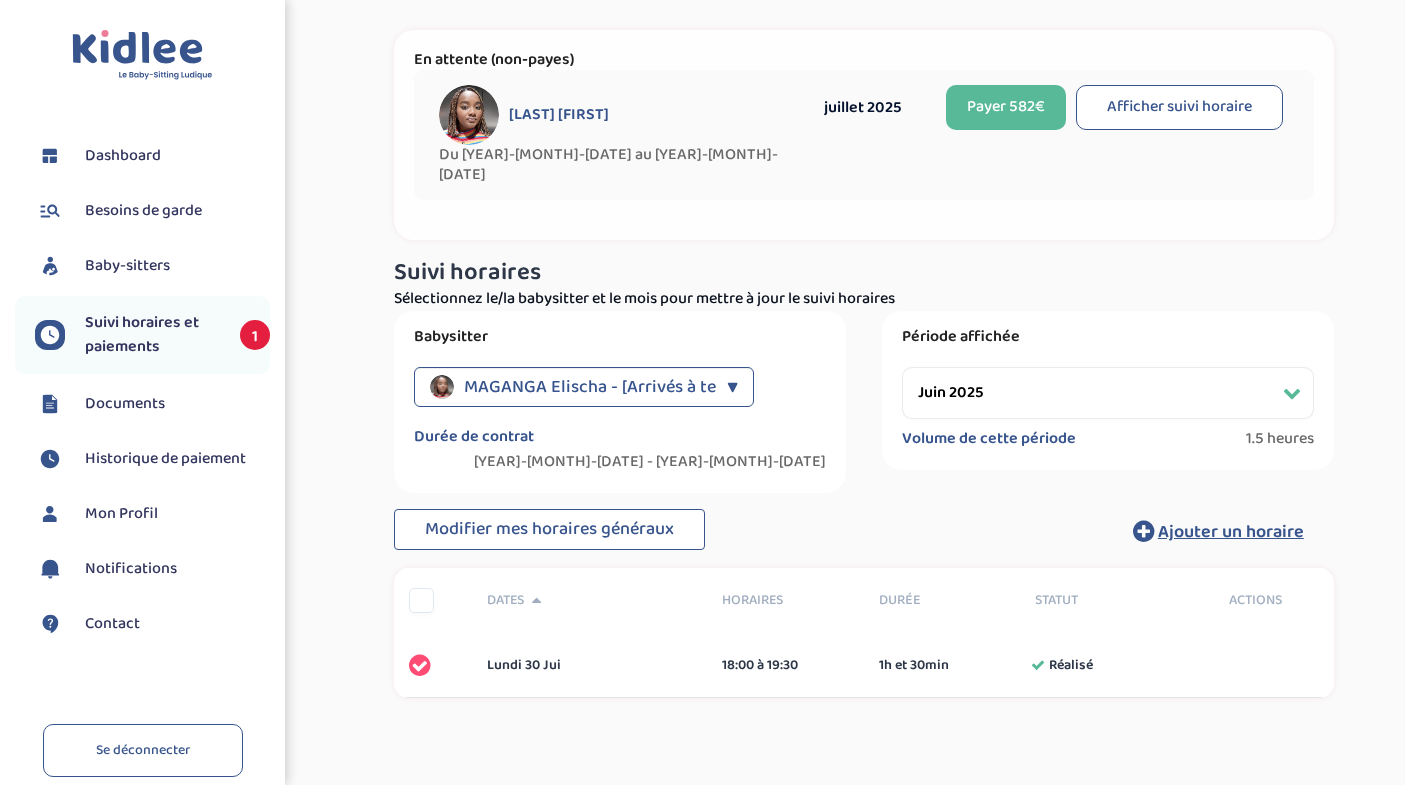 click on "MAGANGA Elischa - [Arrivés à terme]" at bounding box center (608, 387) 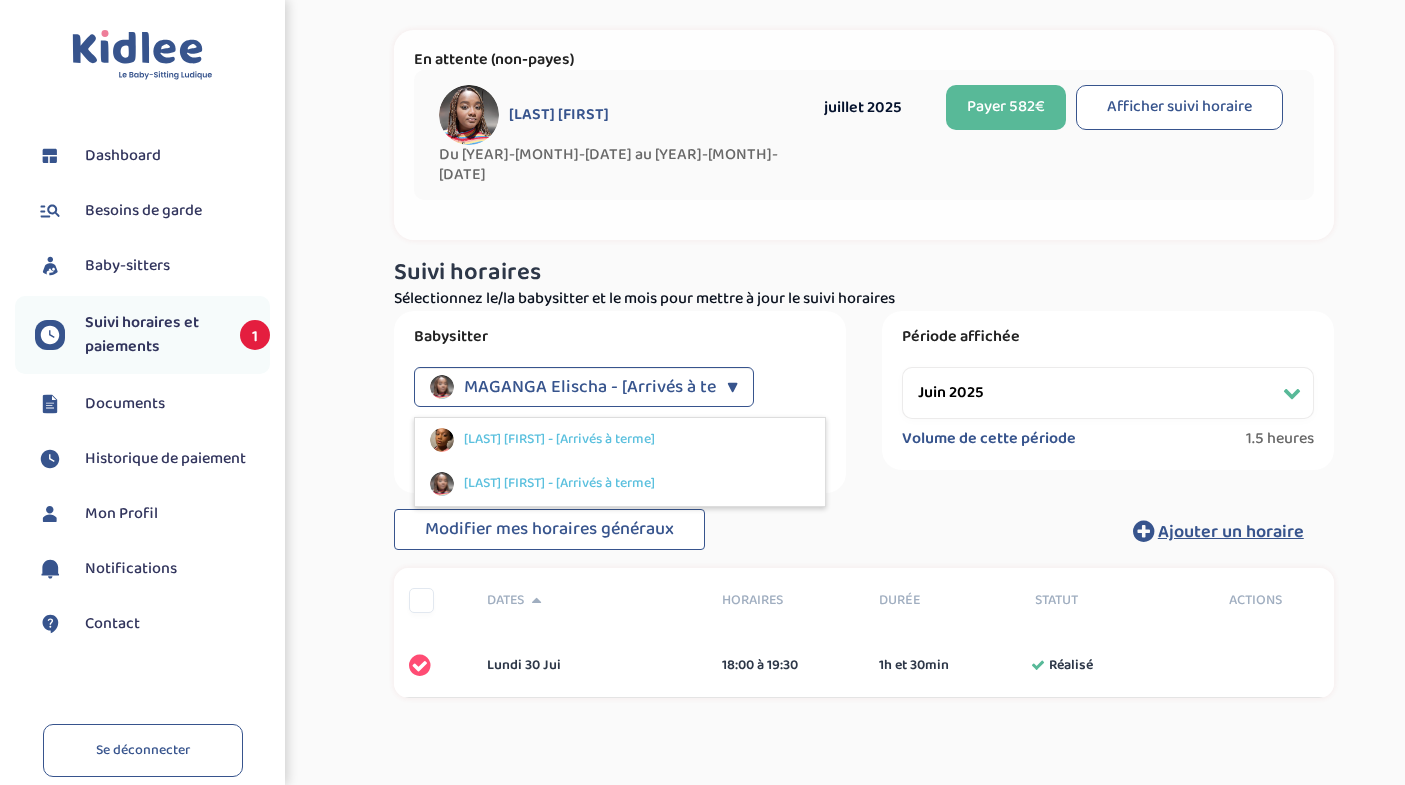select on "juillet 2025" 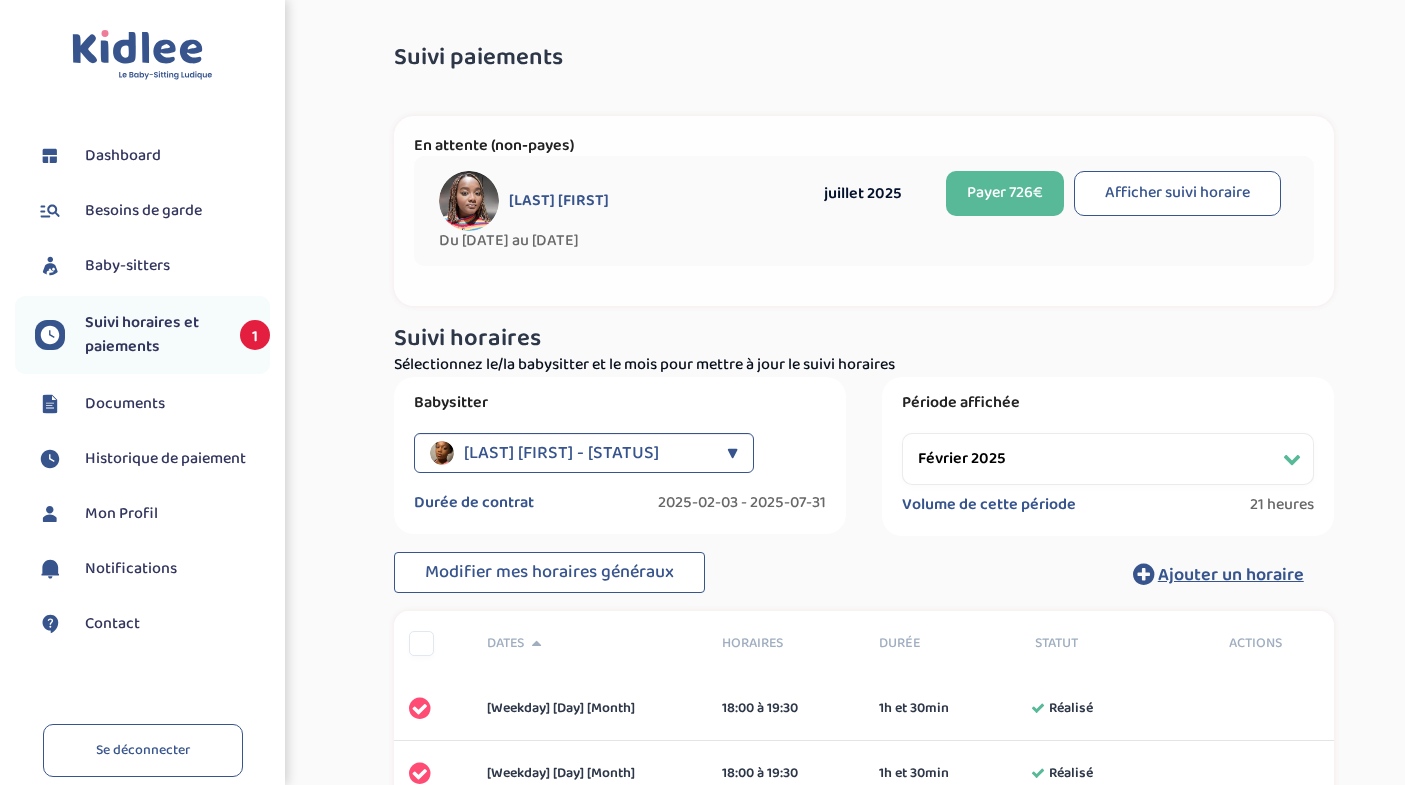 scroll, scrollTop: 0, scrollLeft: 0, axis: both 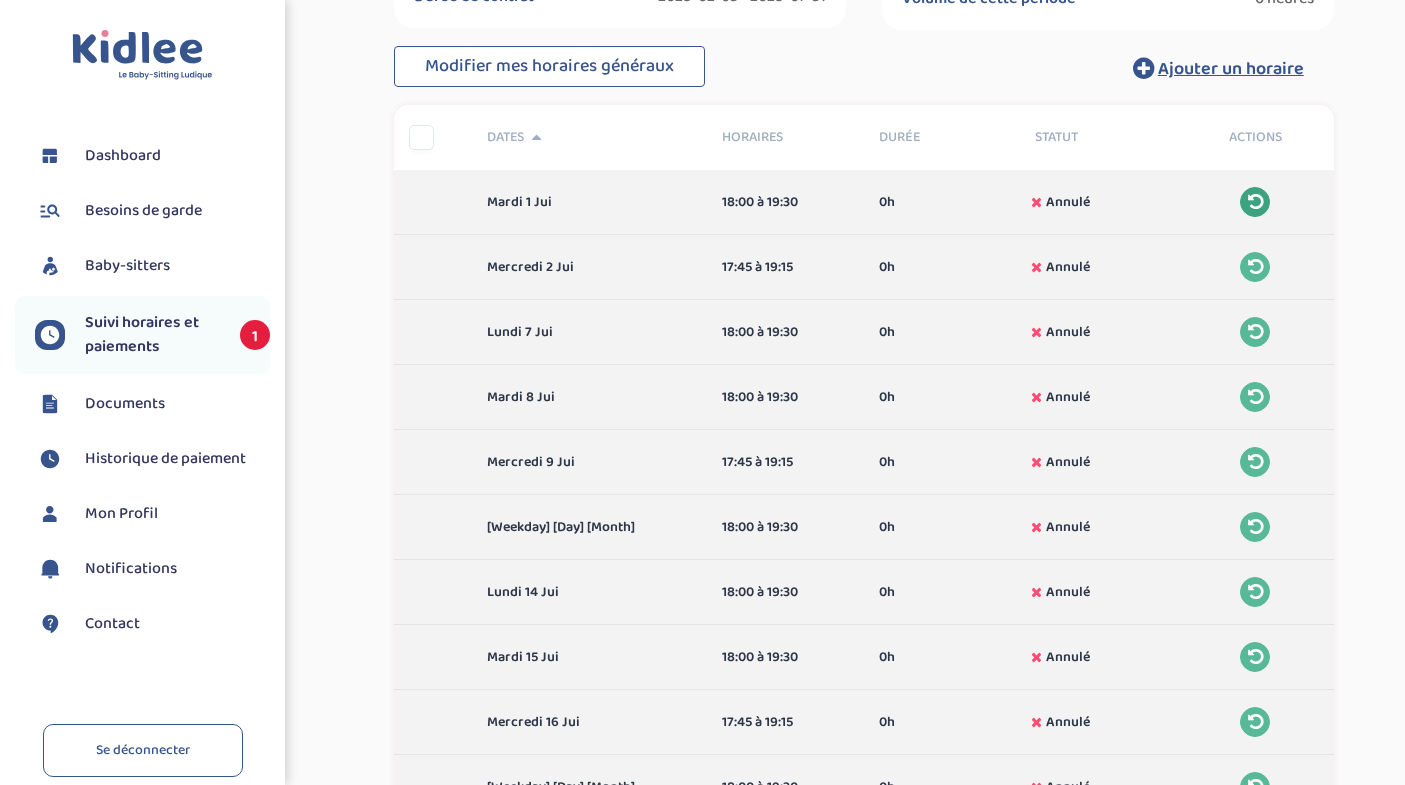 click at bounding box center [1255, 202] 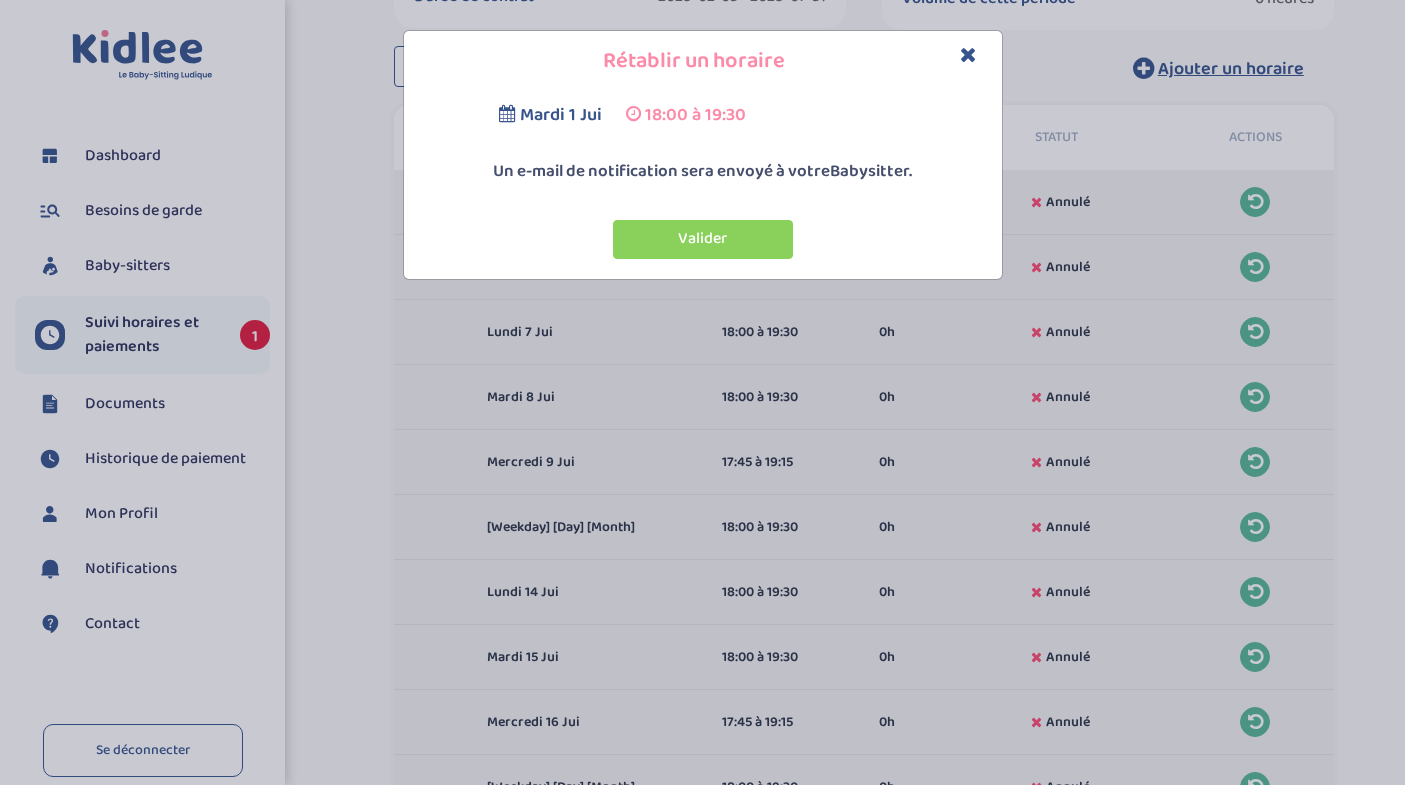 click at bounding box center (968, 54) 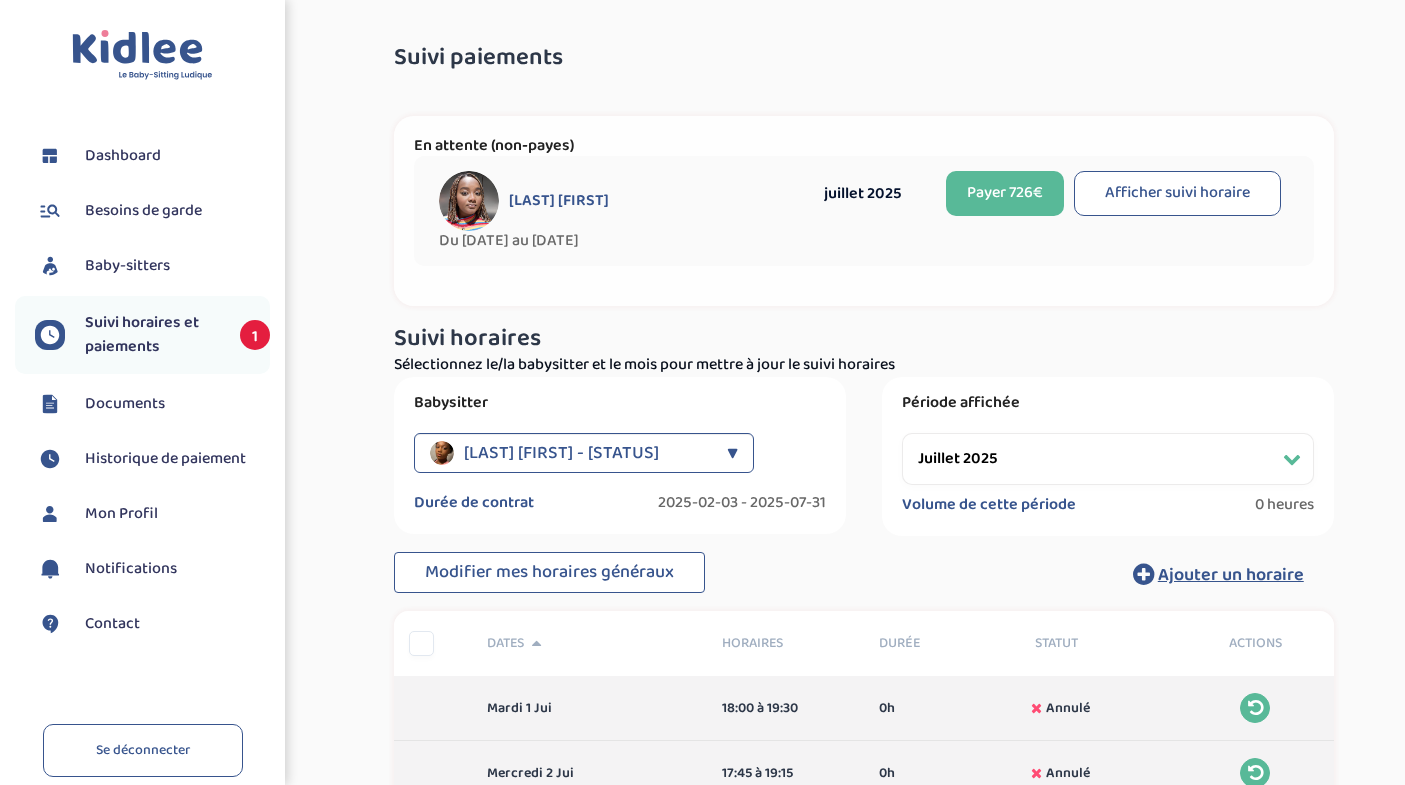 scroll, scrollTop: 0, scrollLeft: 0, axis: both 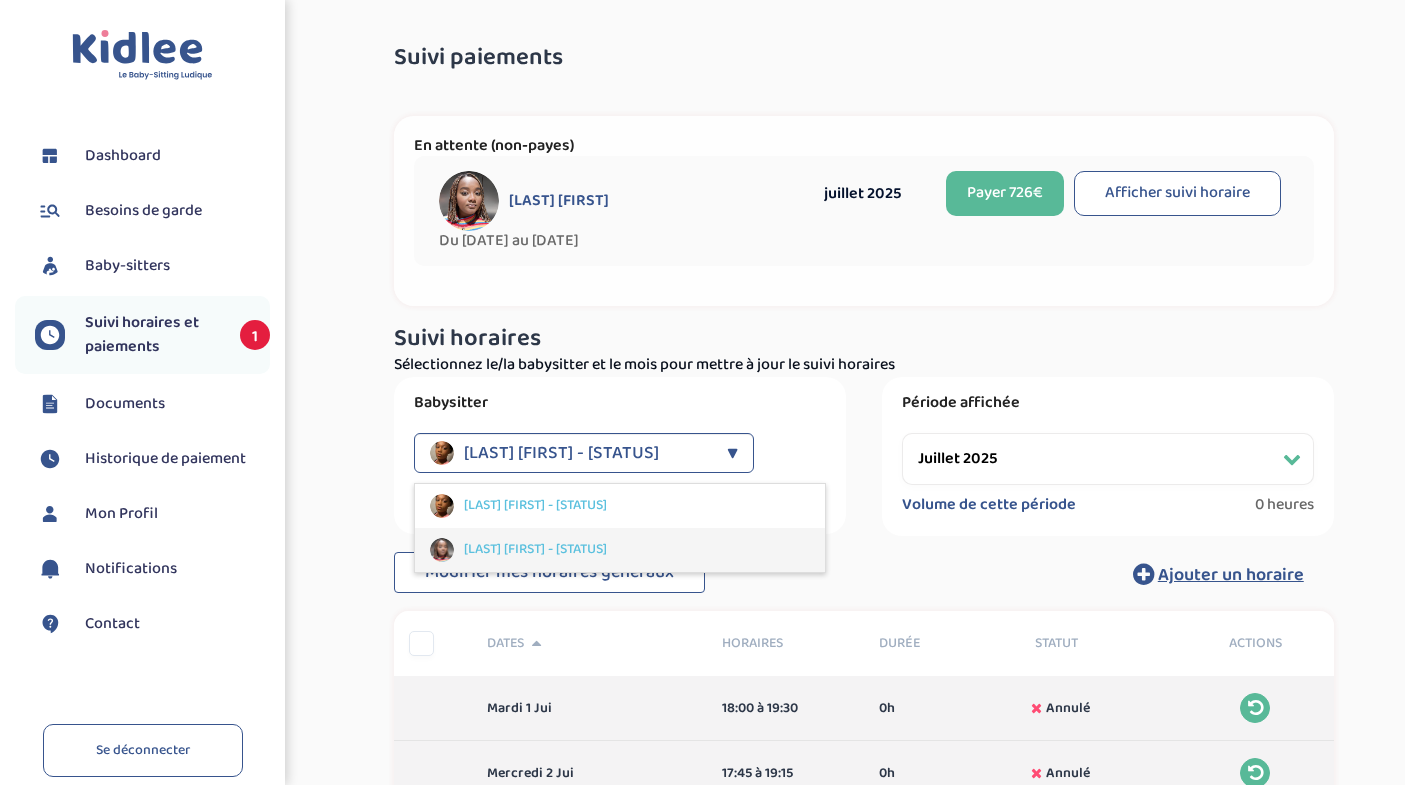 click on "[LAST] [FIRST] -
[STATUS]" at bounding box center [535, 549] 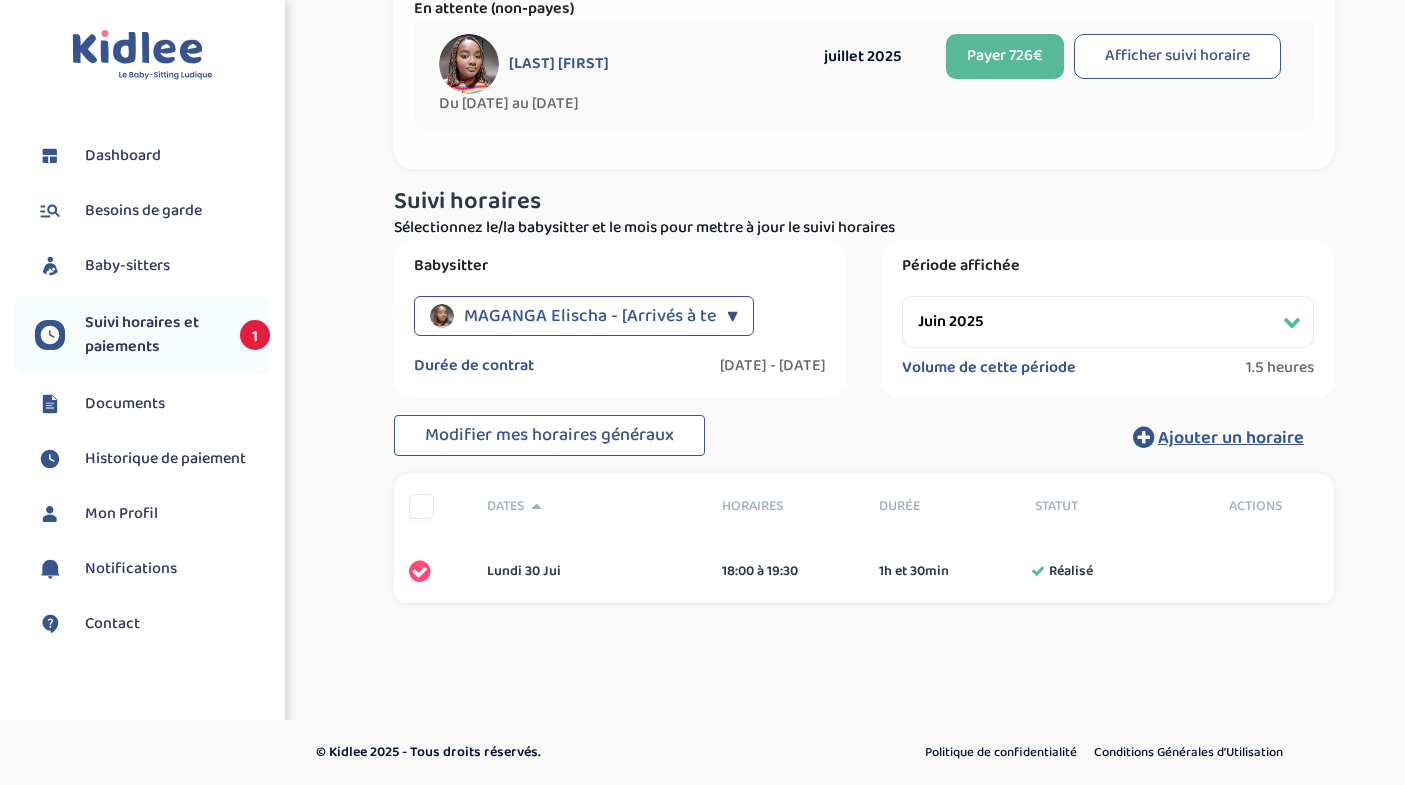 scroll, scrollTop: 136, scrollLeft: 0, axis: vertical 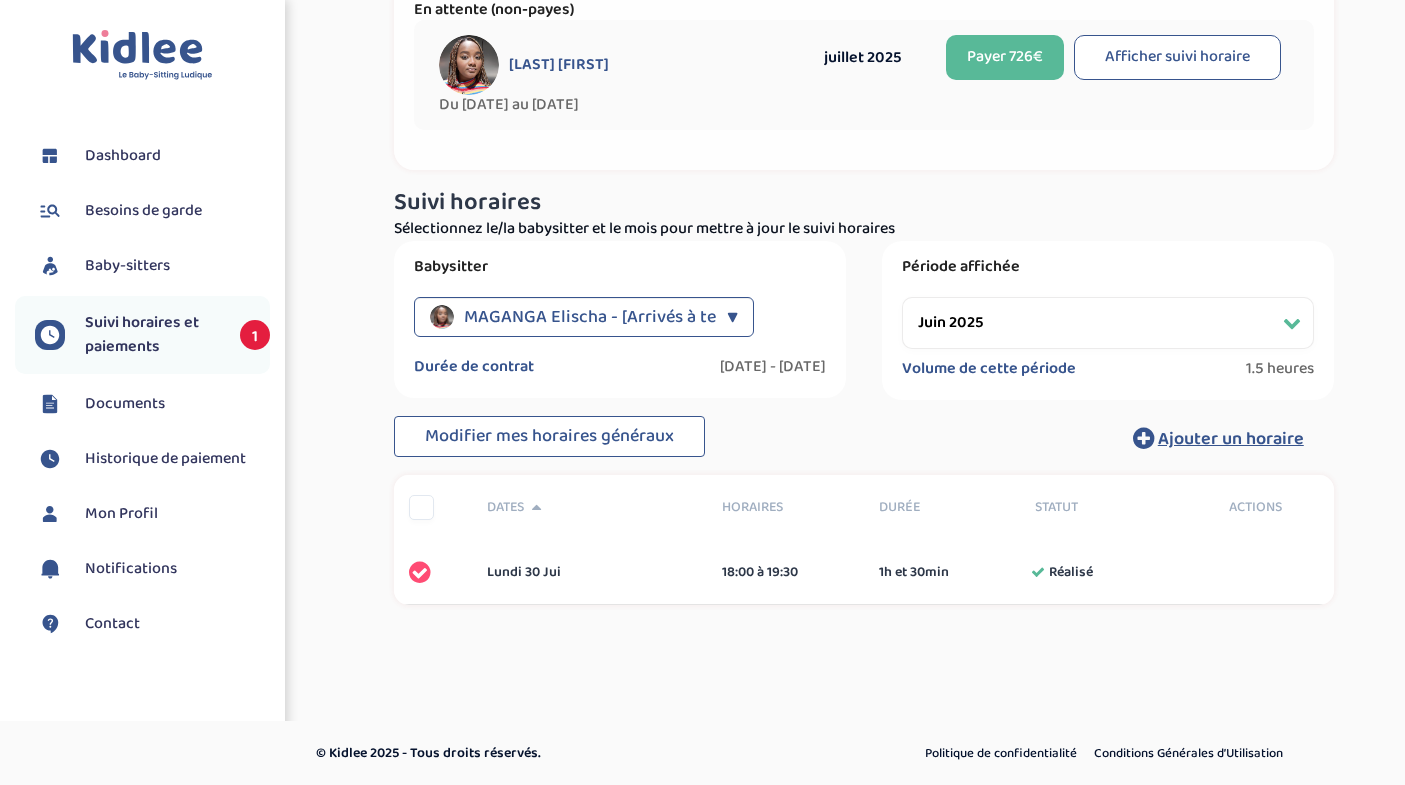 select on "juillet 2025" 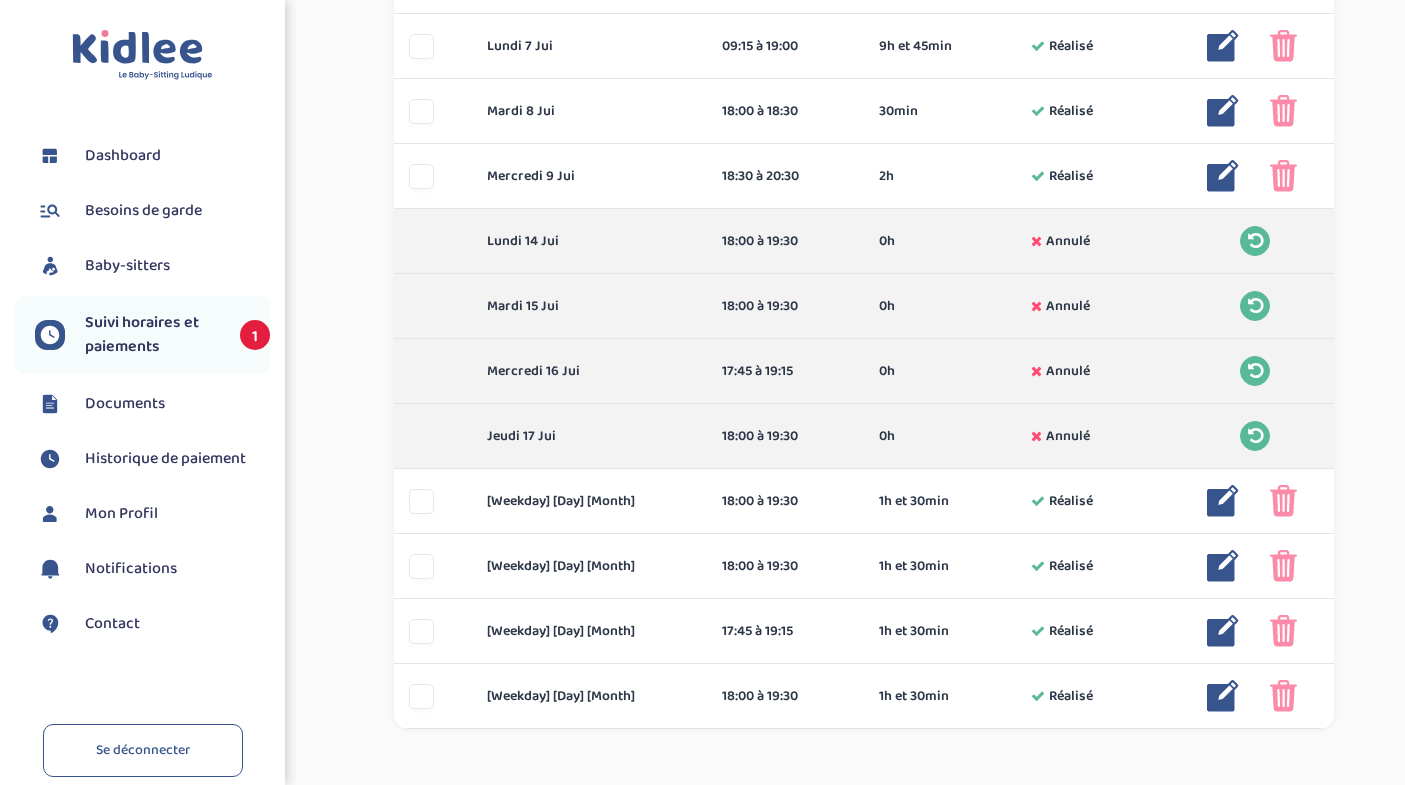 scroll, scrollTop: 862, scrollLeft: 0, axis: vertical 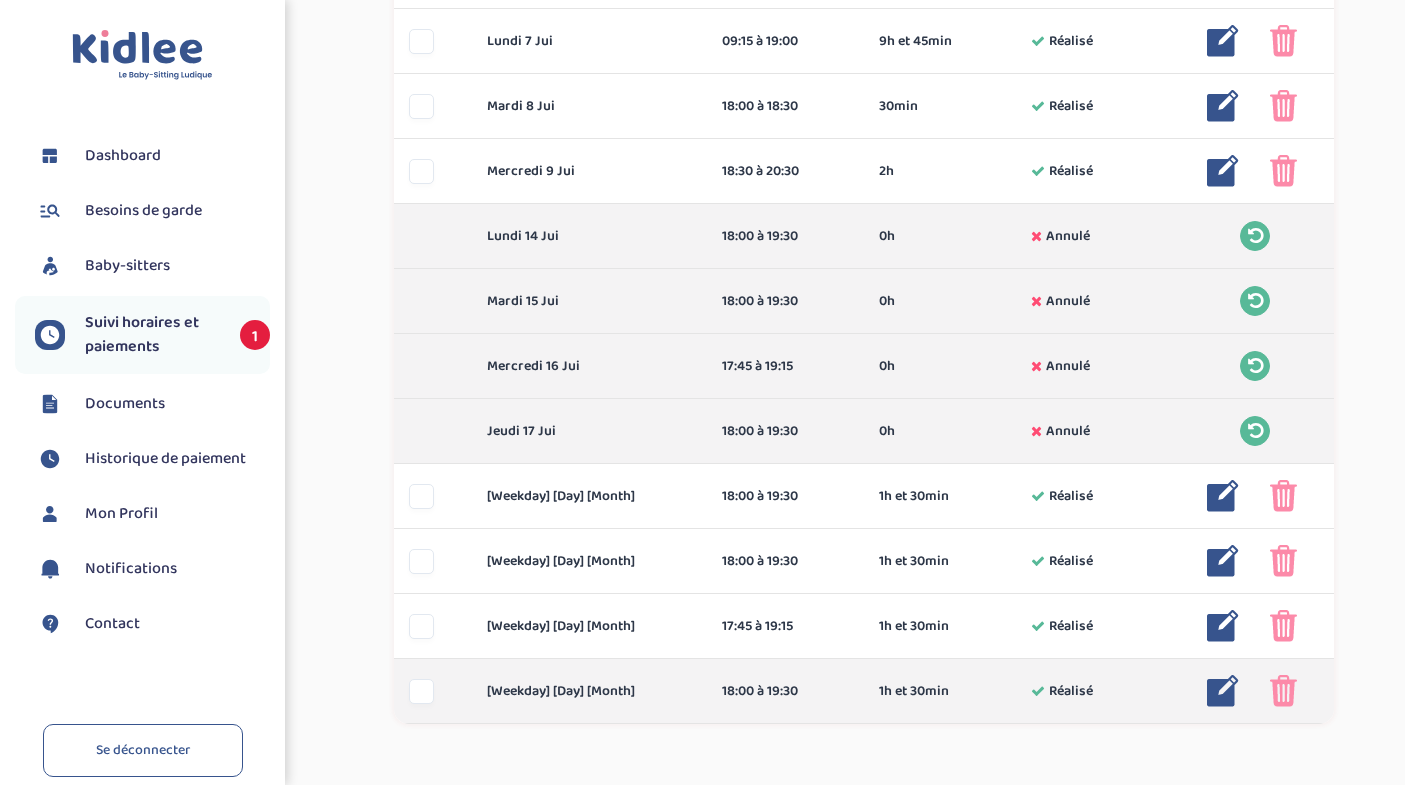 click at bounding box center (1283, 691) 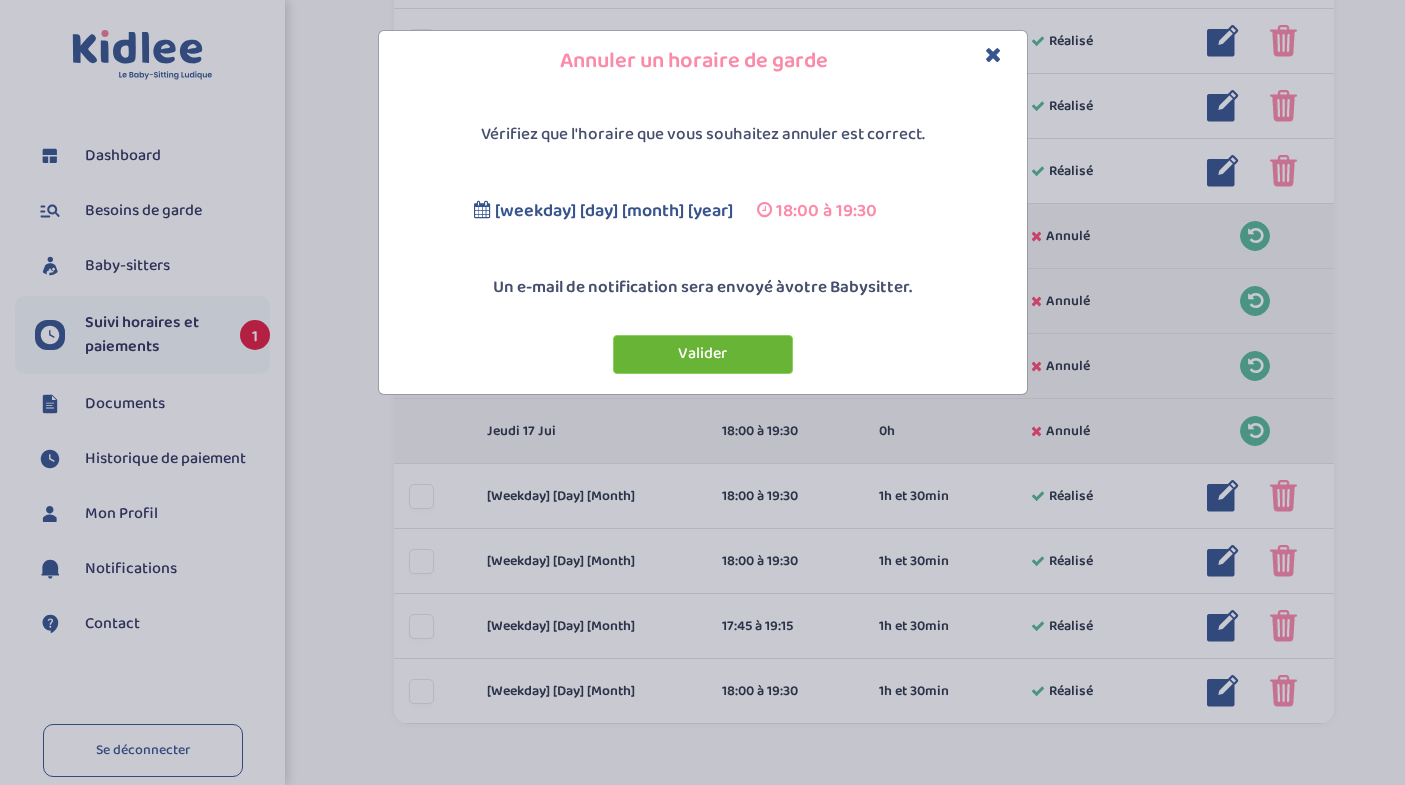 click on "Valider" at bounding box center (703, 354) 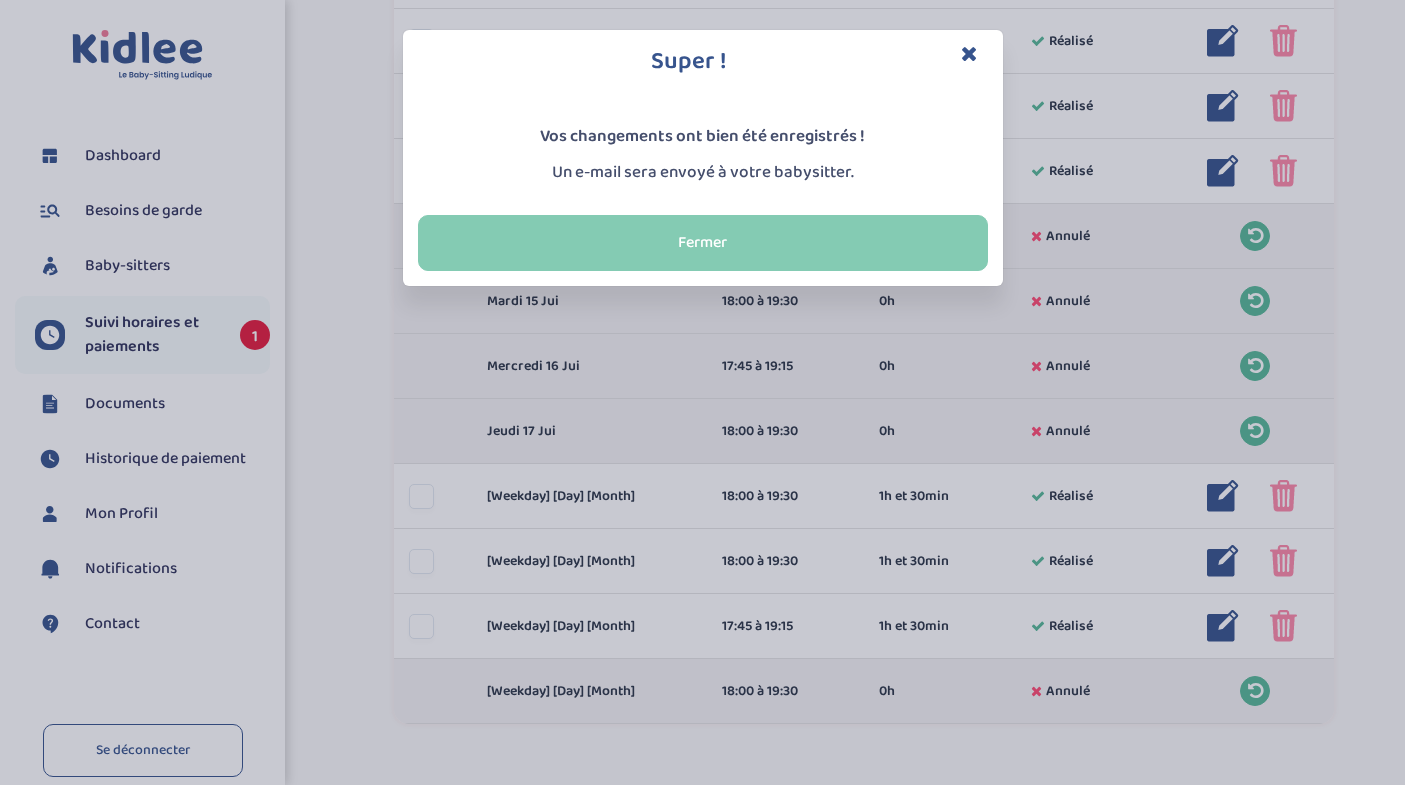 click on "Fermer" at bounding box center [703, 243] 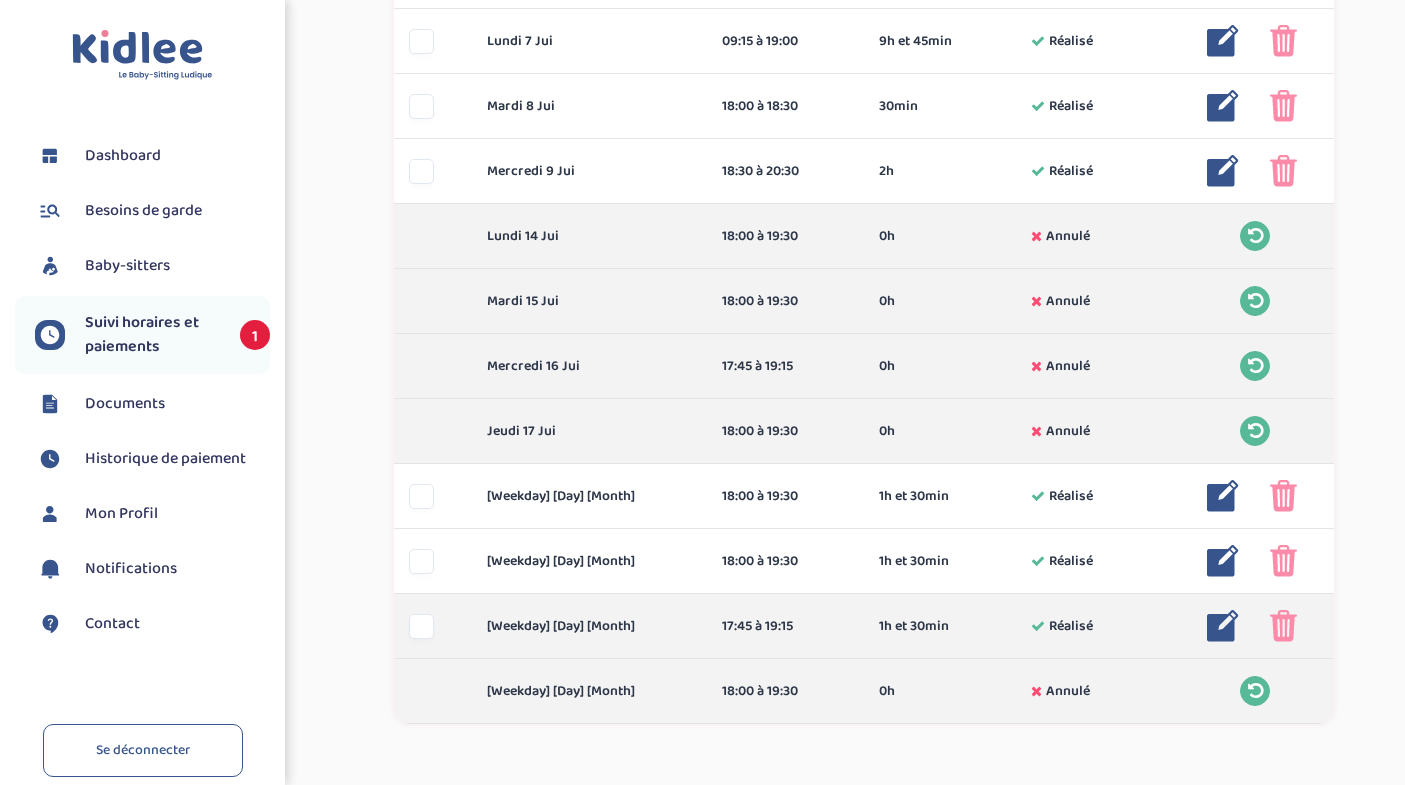 click at bounding box center (1223, 626) 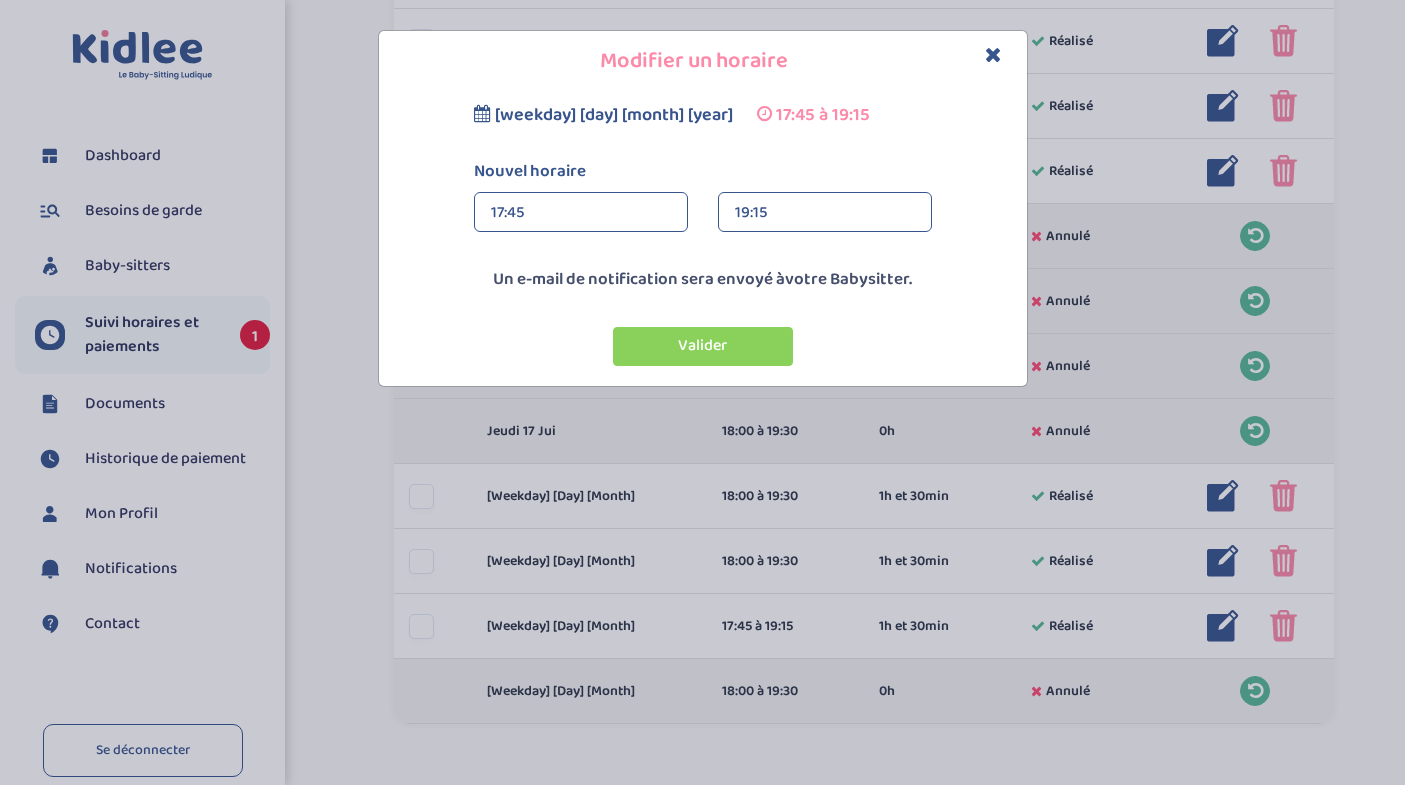 click on "17:45" at bounding box center (581, 213) 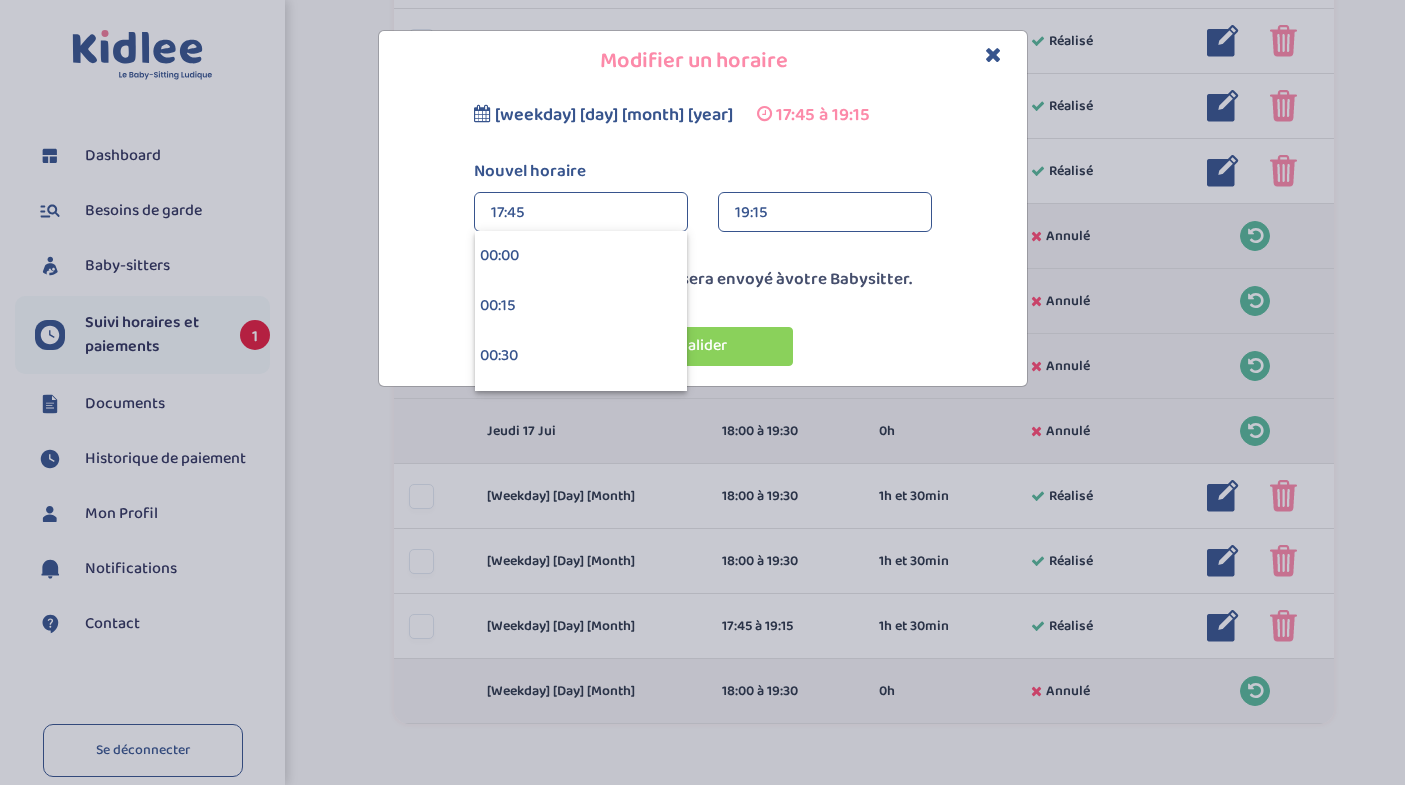 click on "19:15" at bounding box center (825, 213) 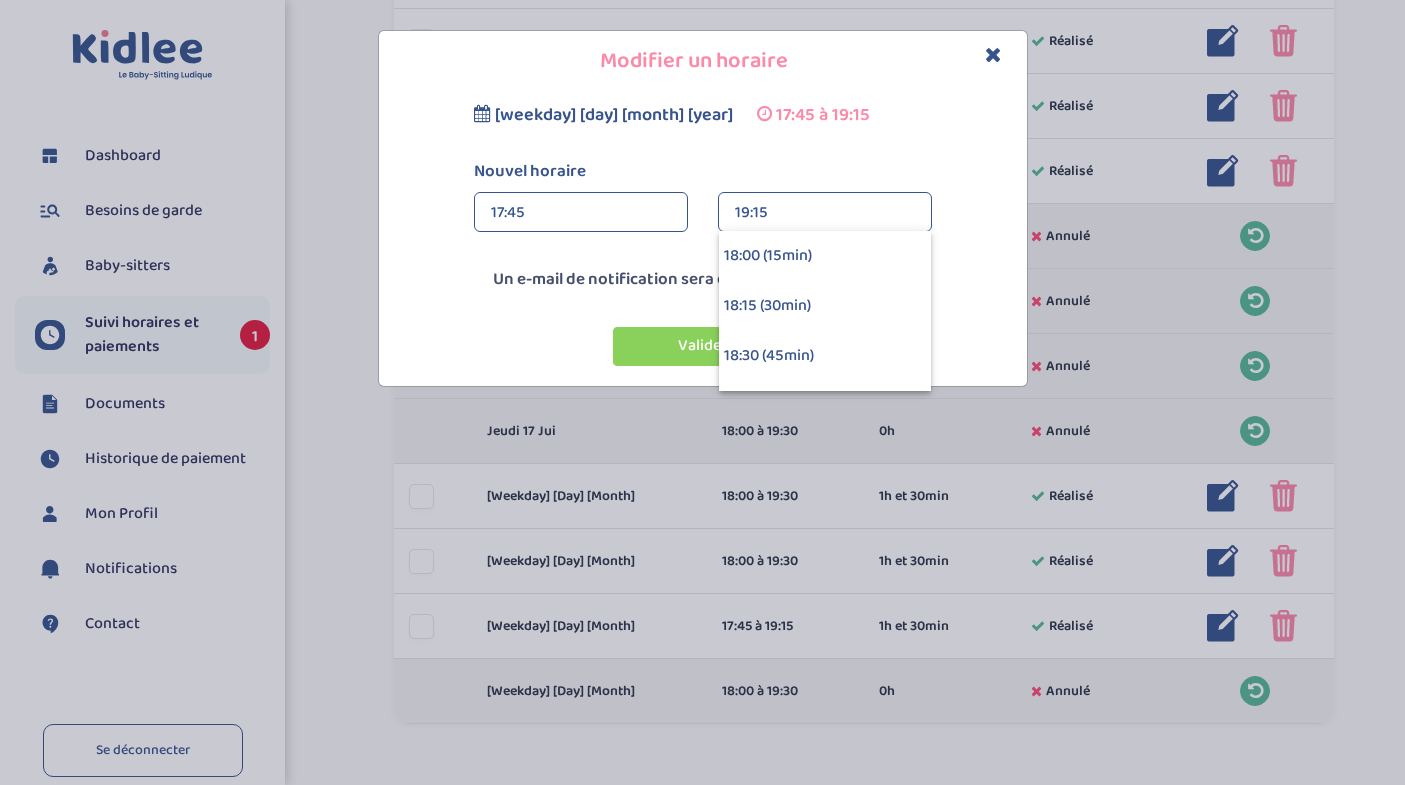 click on "17:45" at bounding box center [581, 213] 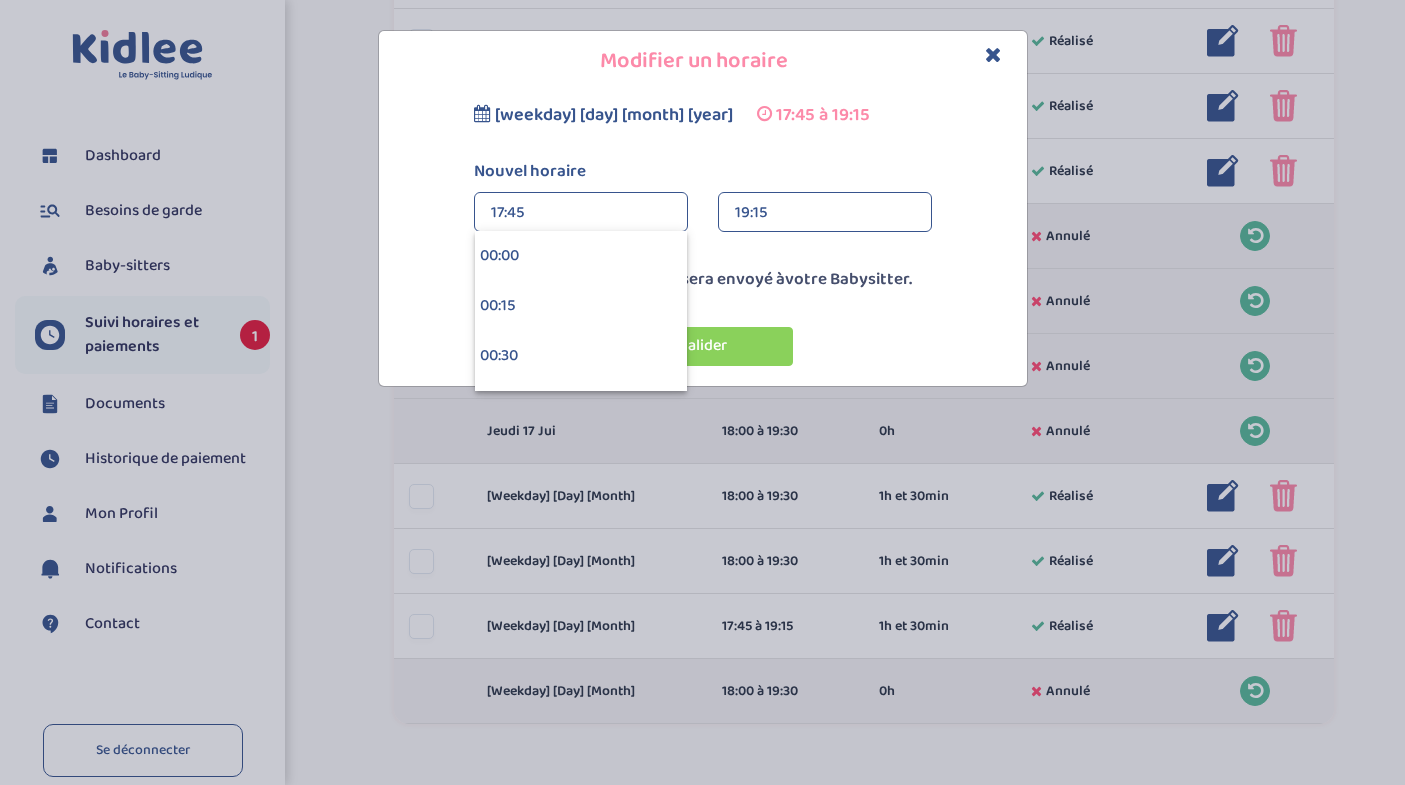 click on "17:45" at bounding box center [581, 213] 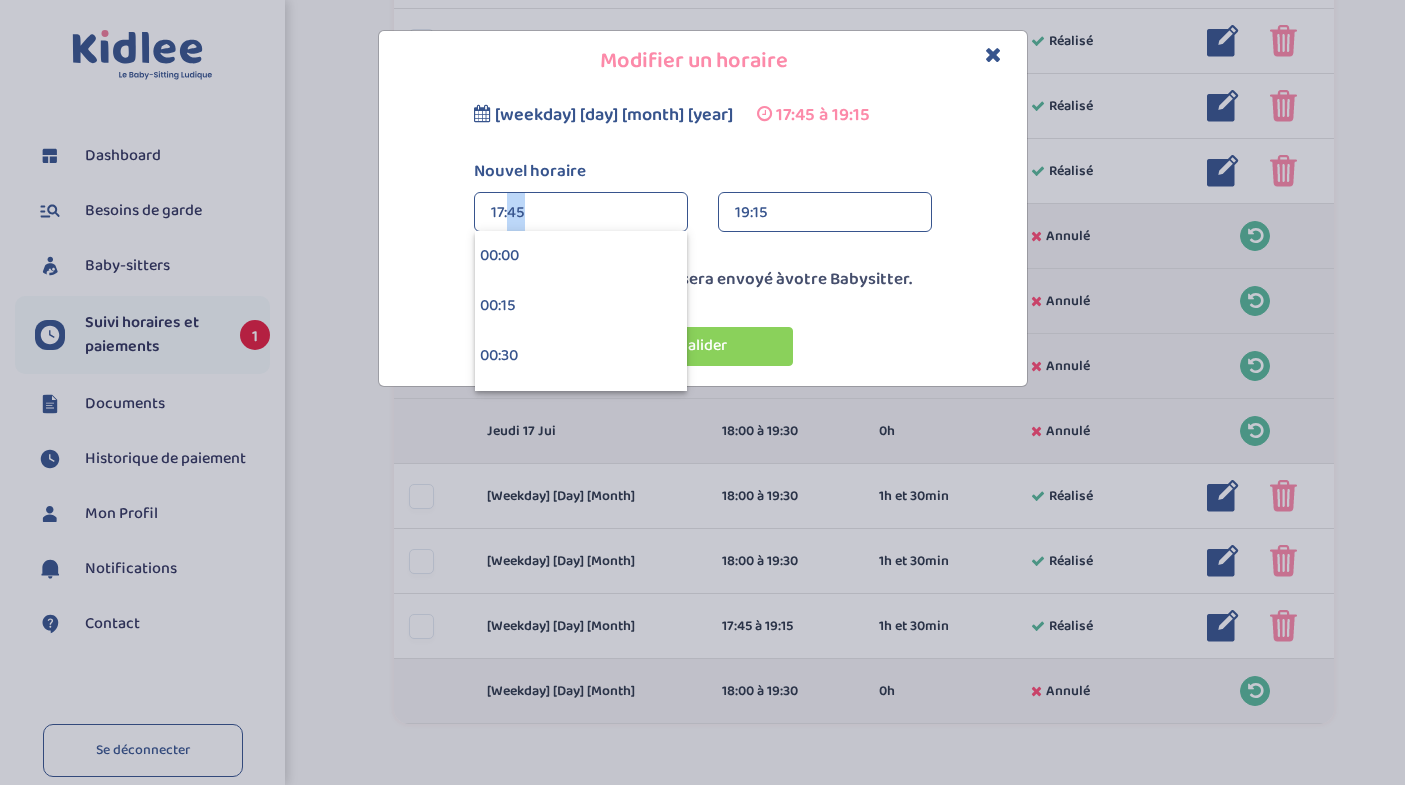 click on "17:45" at bounding box center [581, 213] 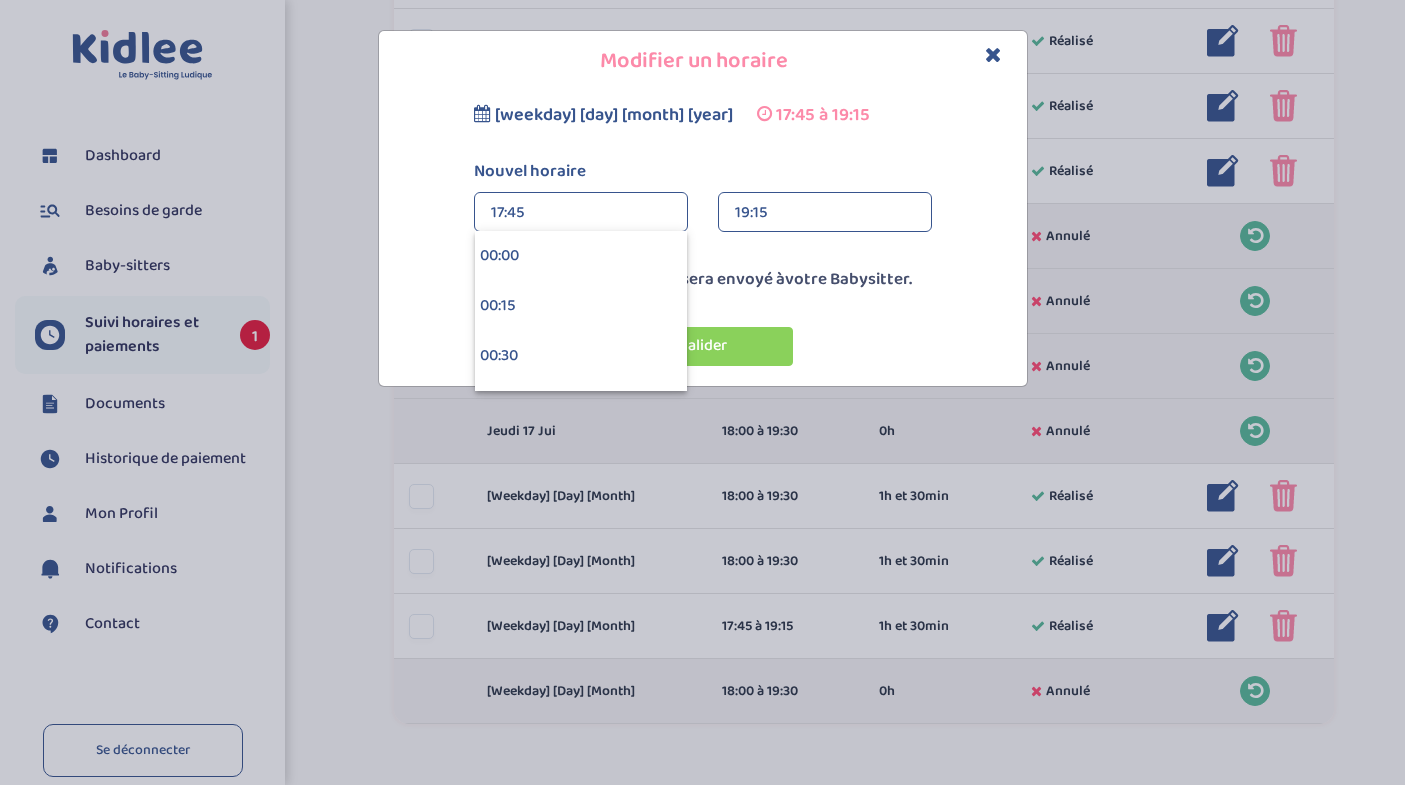 click on "17:45" at bounding box center (581, 213) 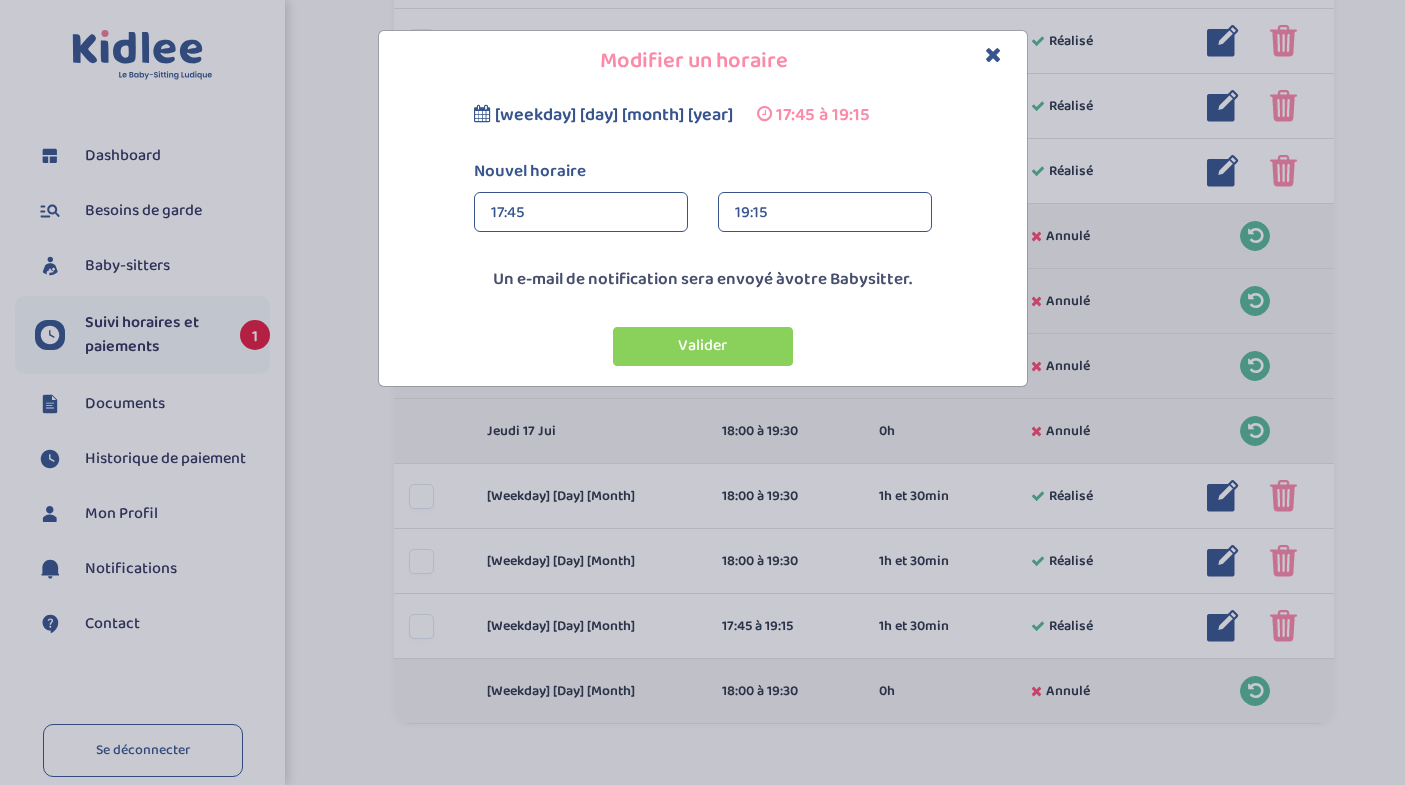 click on "17:45" at bounding box center [581, 213] 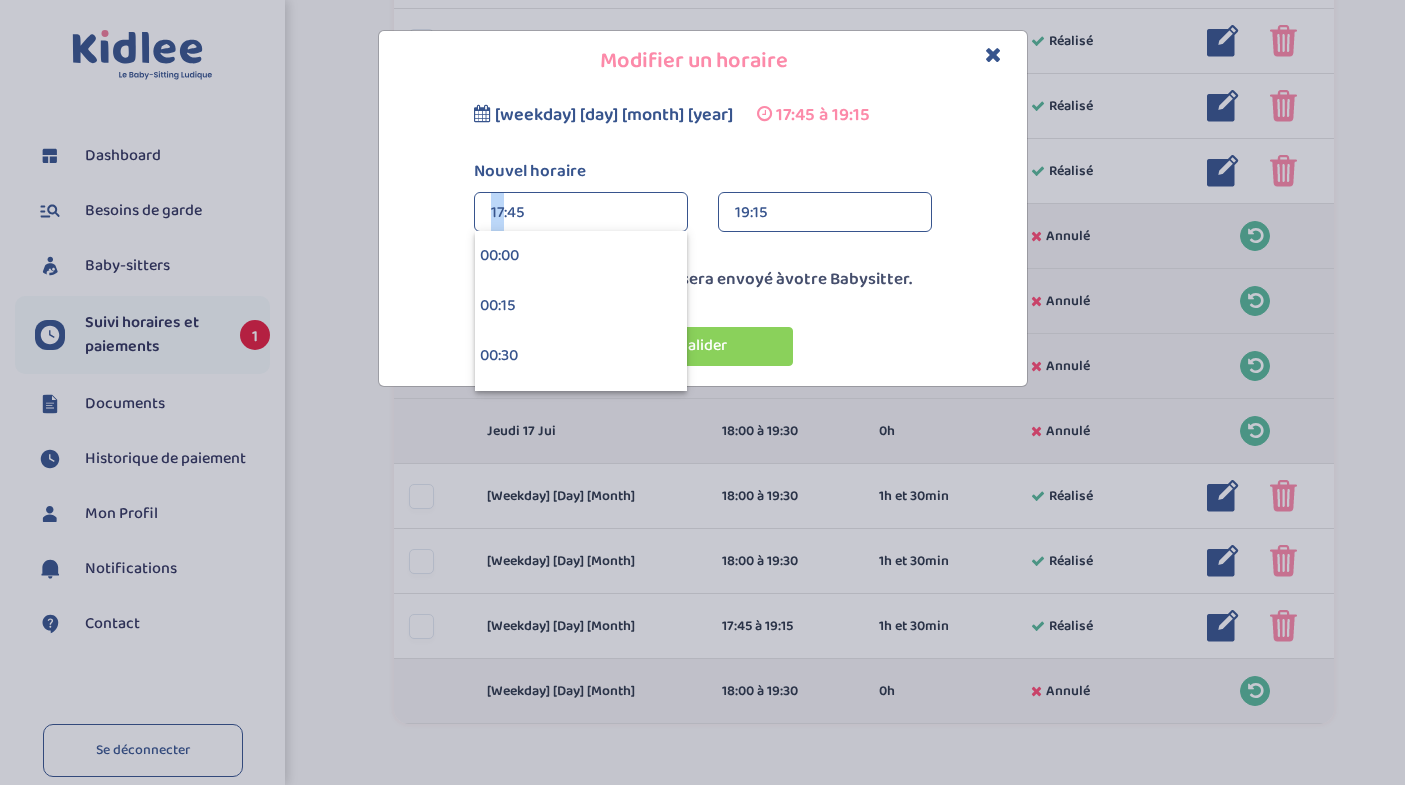 click on "17:45" at bounding box center [581, 213] 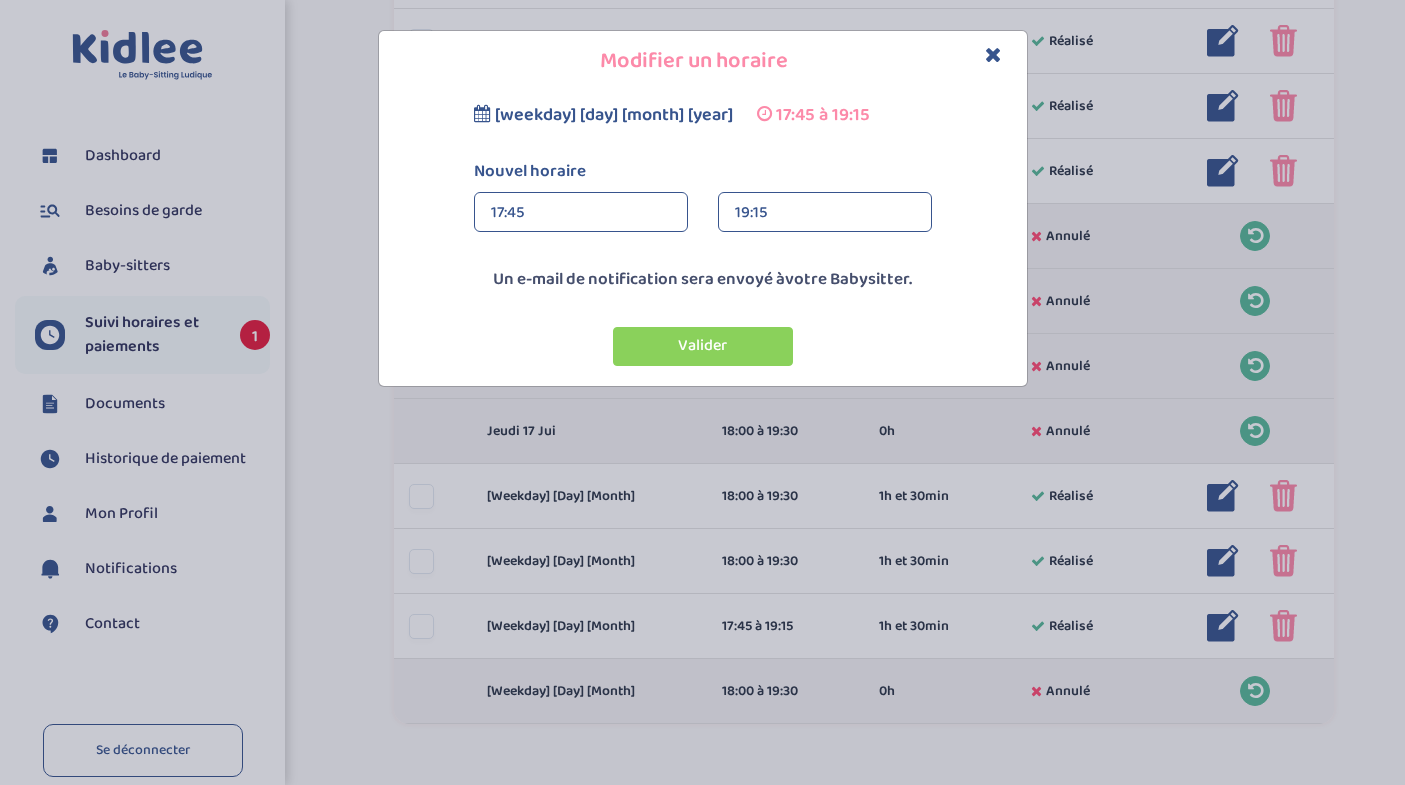 click on "17:45" at bounding box center (581, 213) 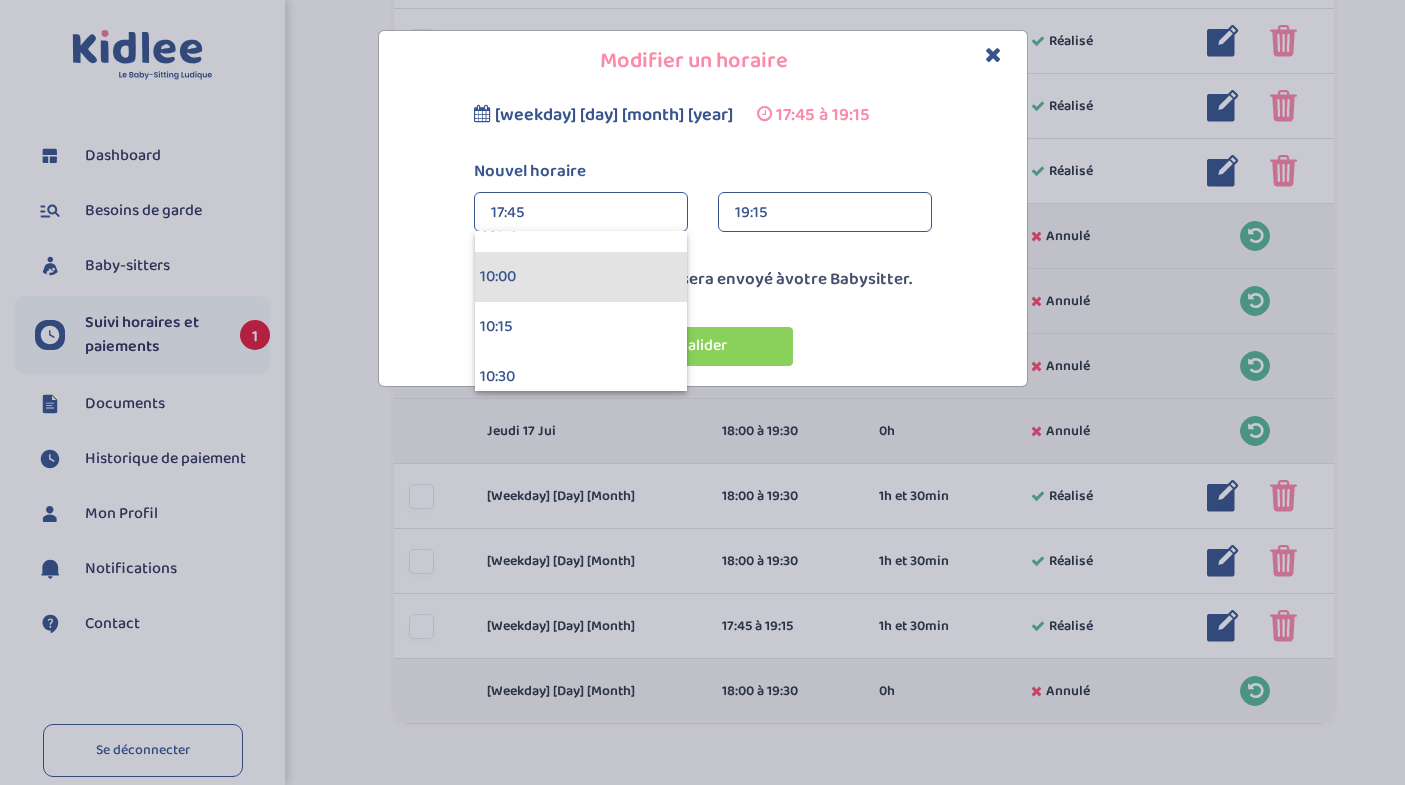 scroll, scrollTop: 1981, scrollLeft: 0, axis: vertical 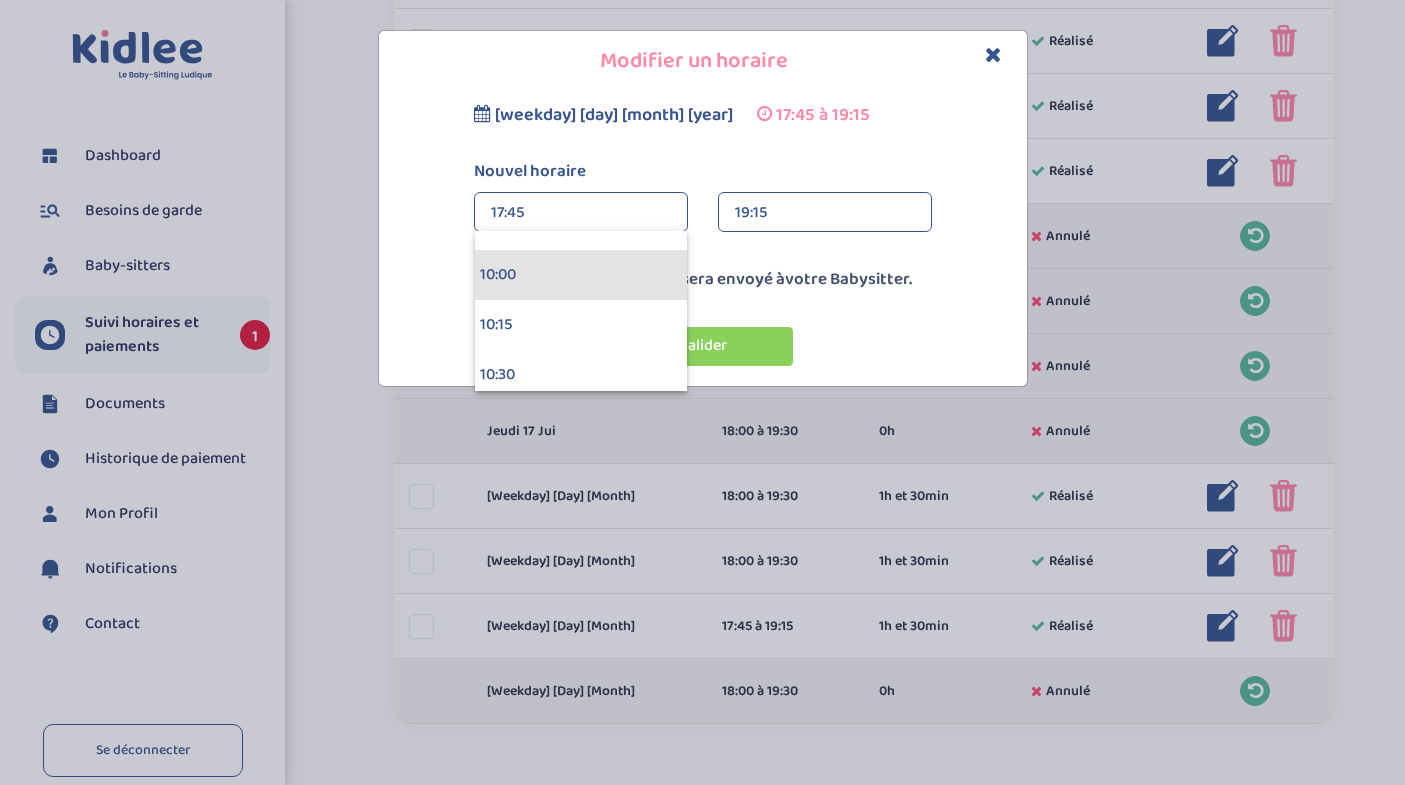 click on "10:00" at bounding box center [581, 275] 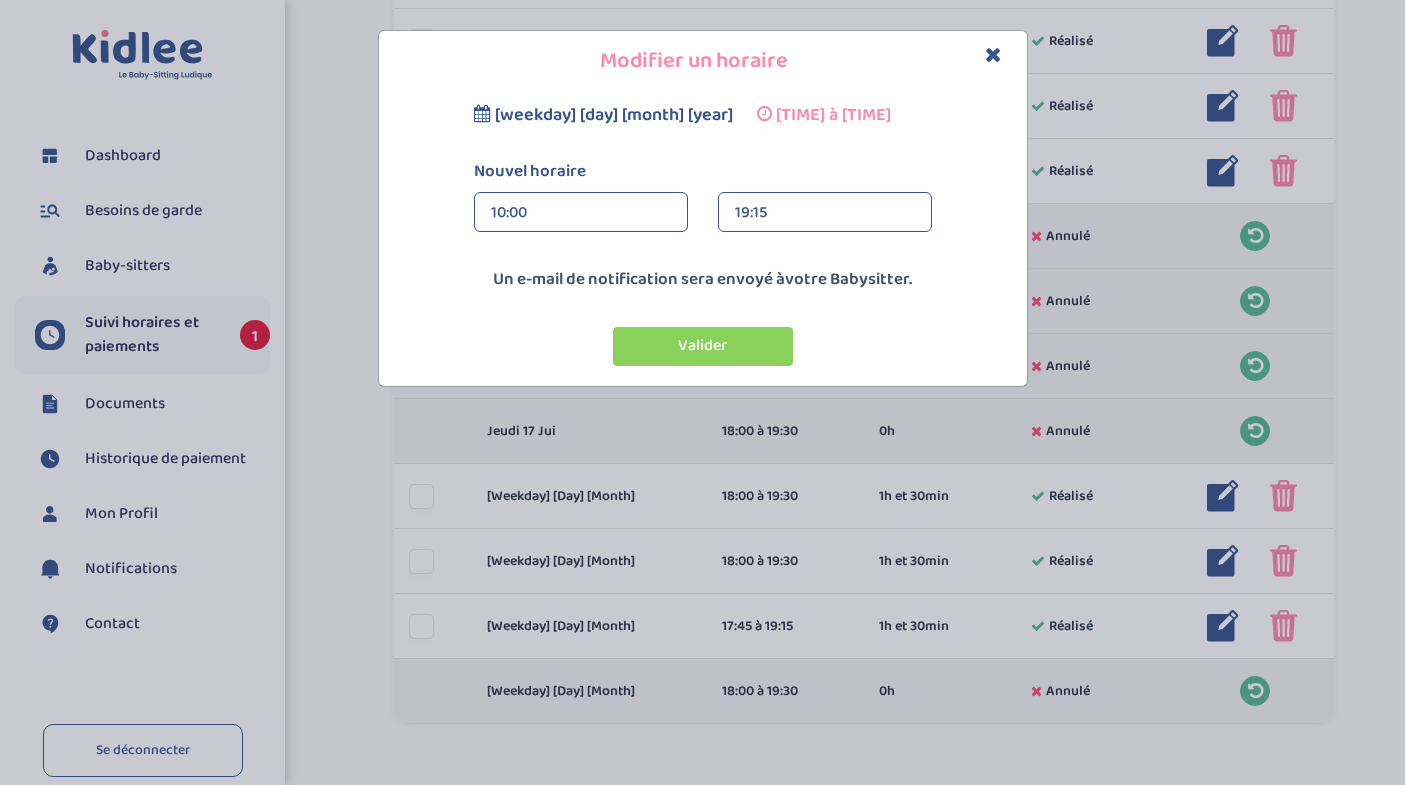 click on "19:15" at bounding box center [825, 213] 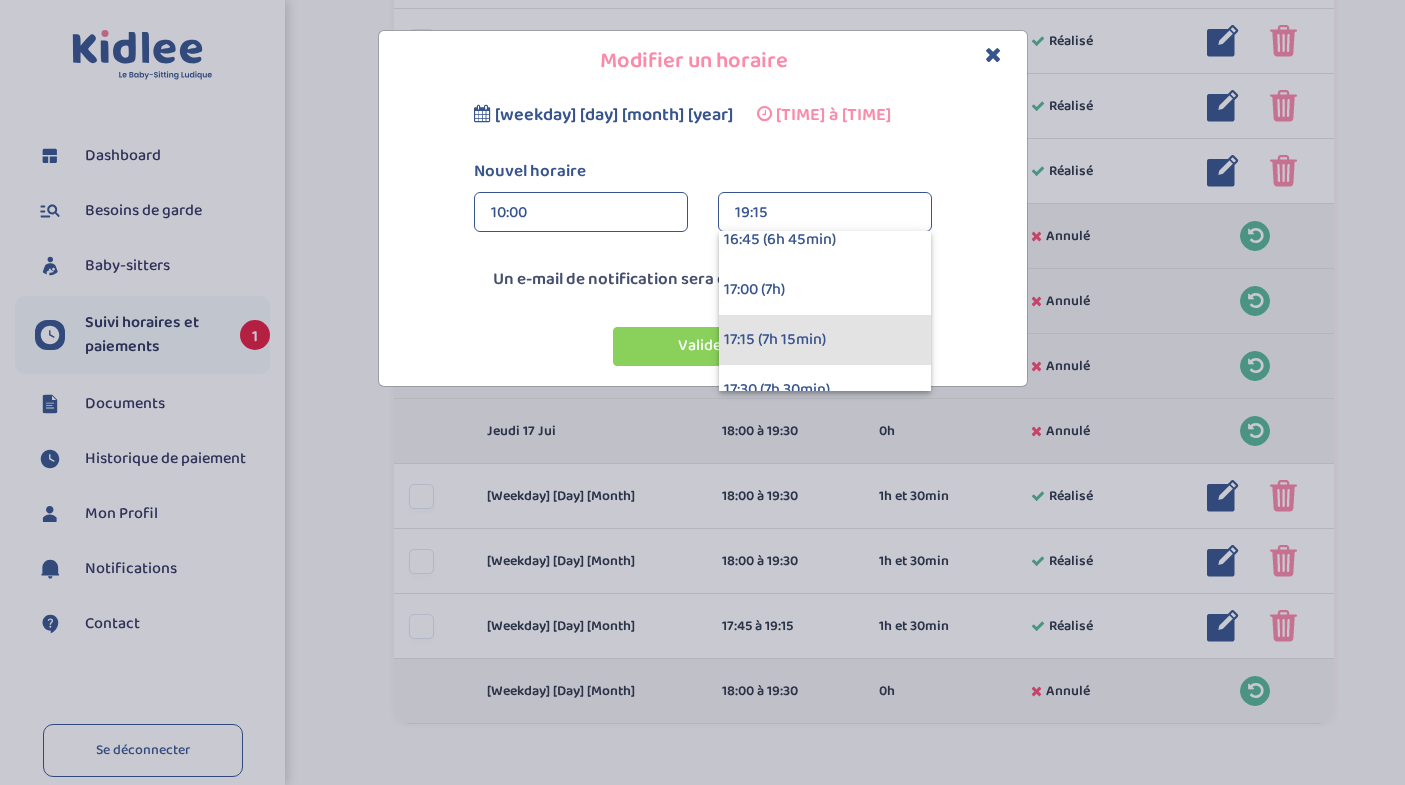 scroll, scrollTop: 1334, scrollLeft: 0, axis: vertical 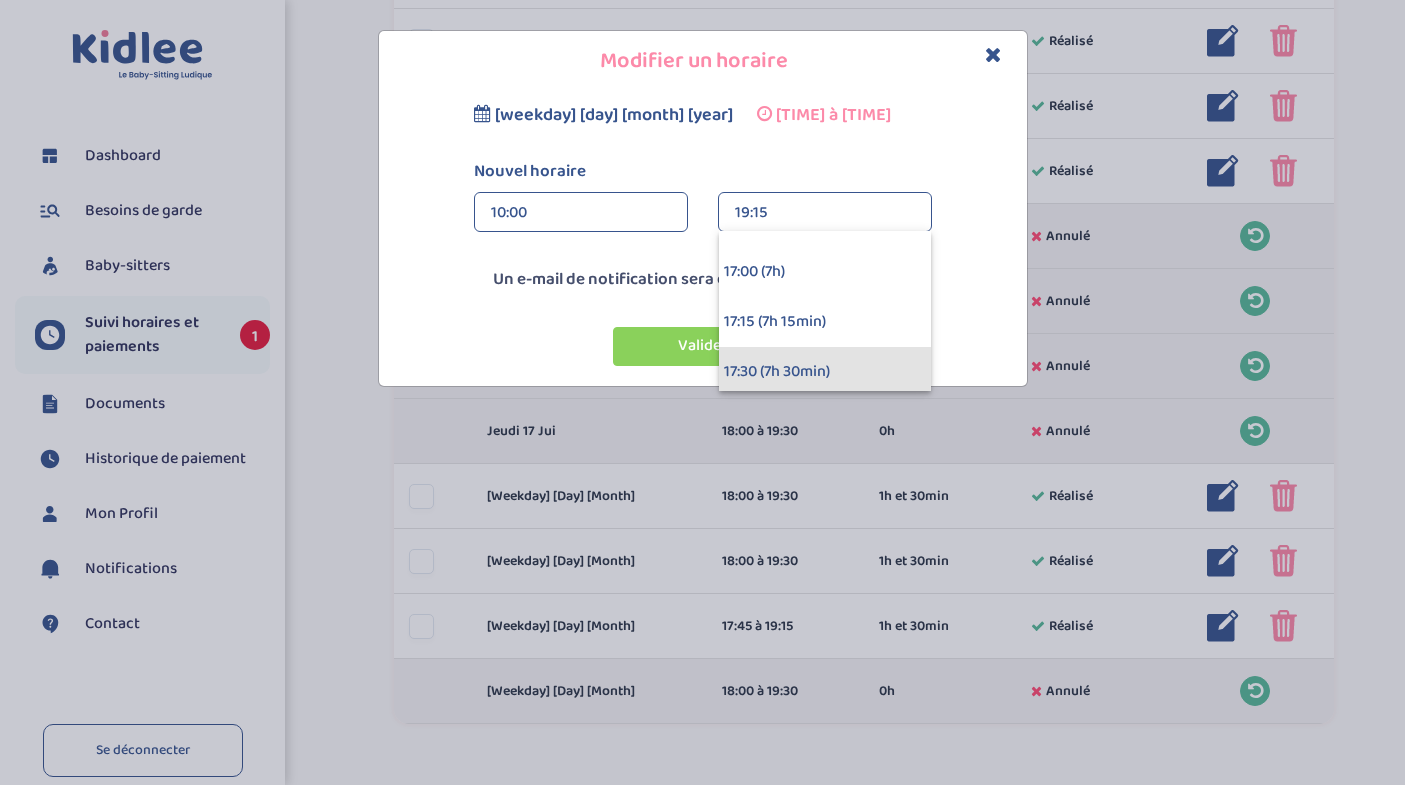 click on "17:30  (7h 30min)" at bounding box center (825, 372) 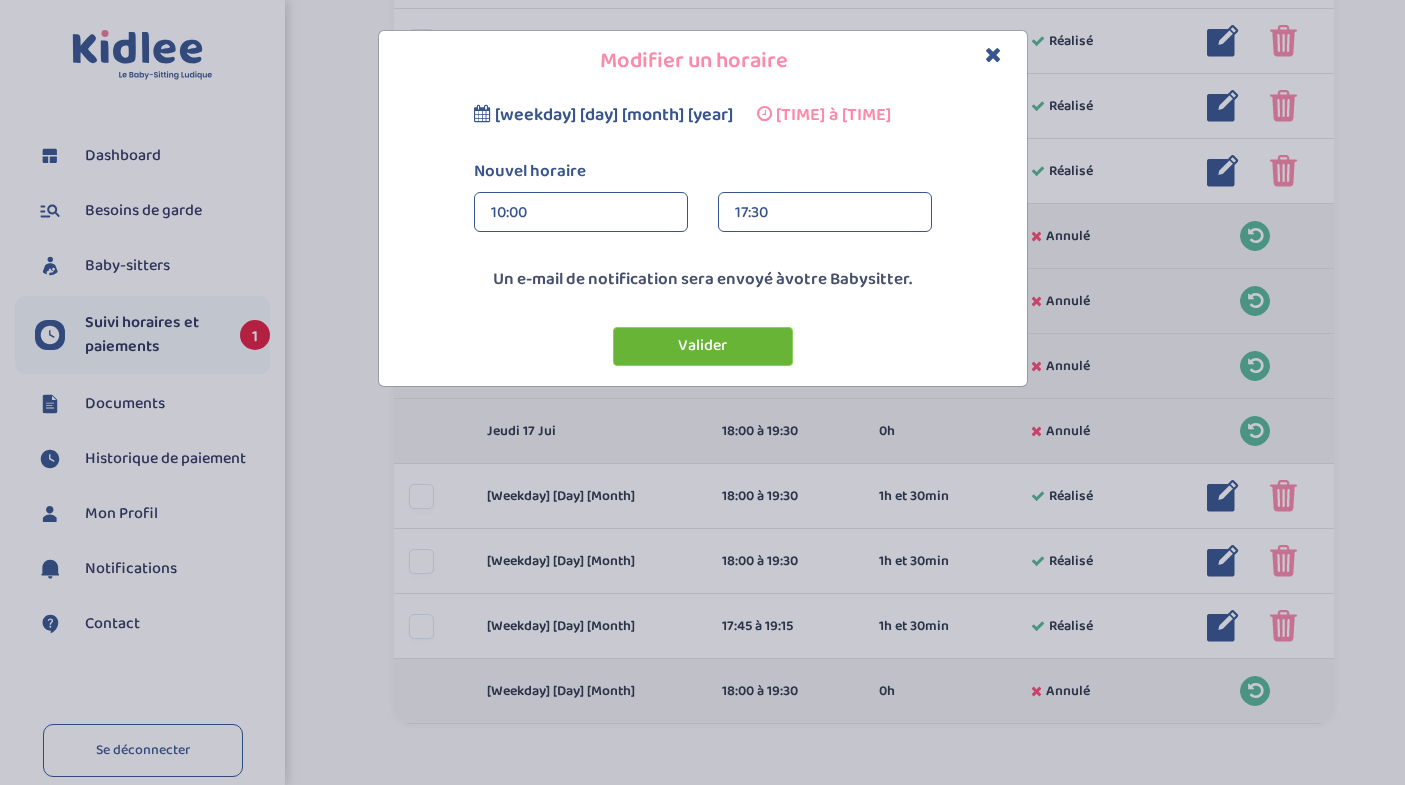 click on "Valider" at bounding box center [703, 346] 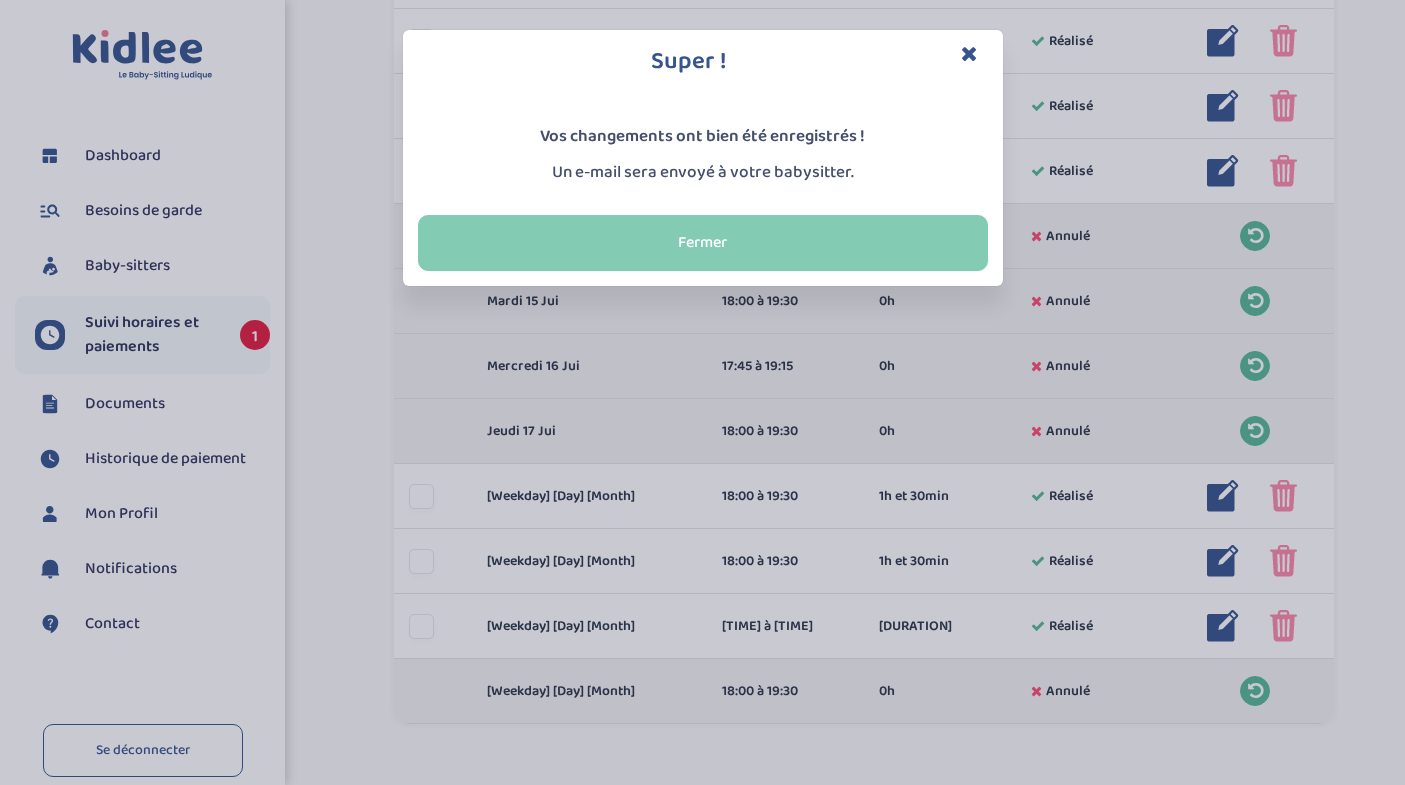 click on "Fermer" at bounding box center [703, 243] 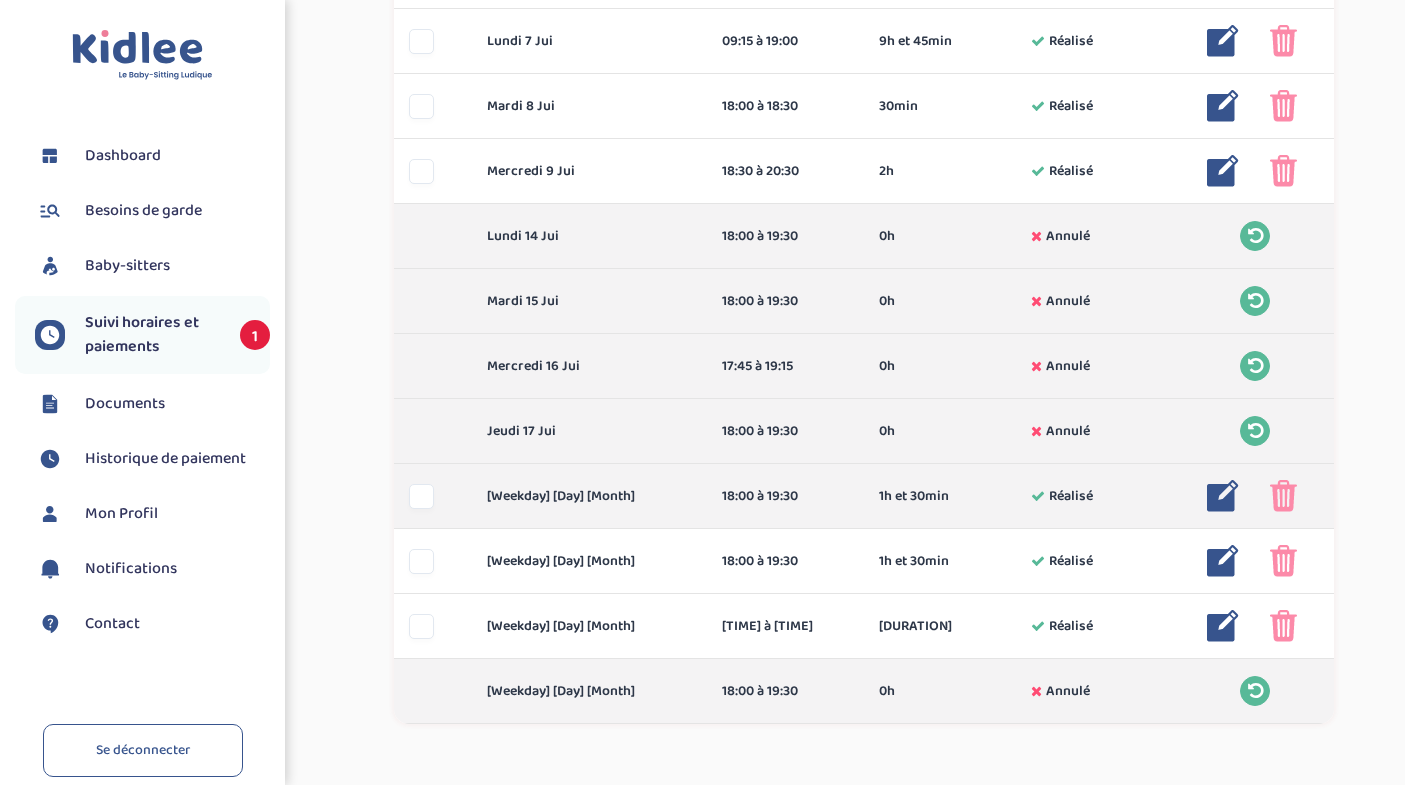click at bounding box center (1283, 496) 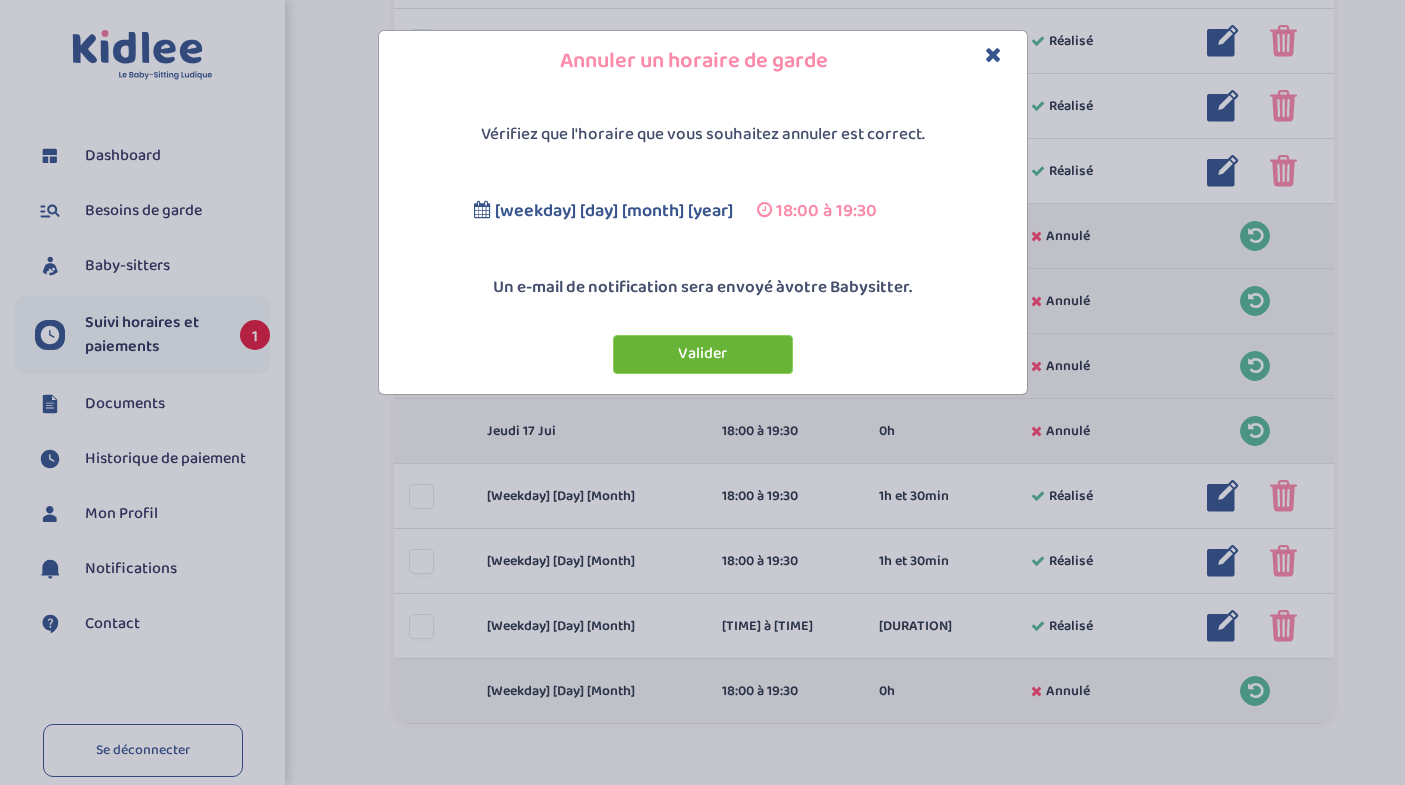click on "Valider" at bounding box center [703, 354] 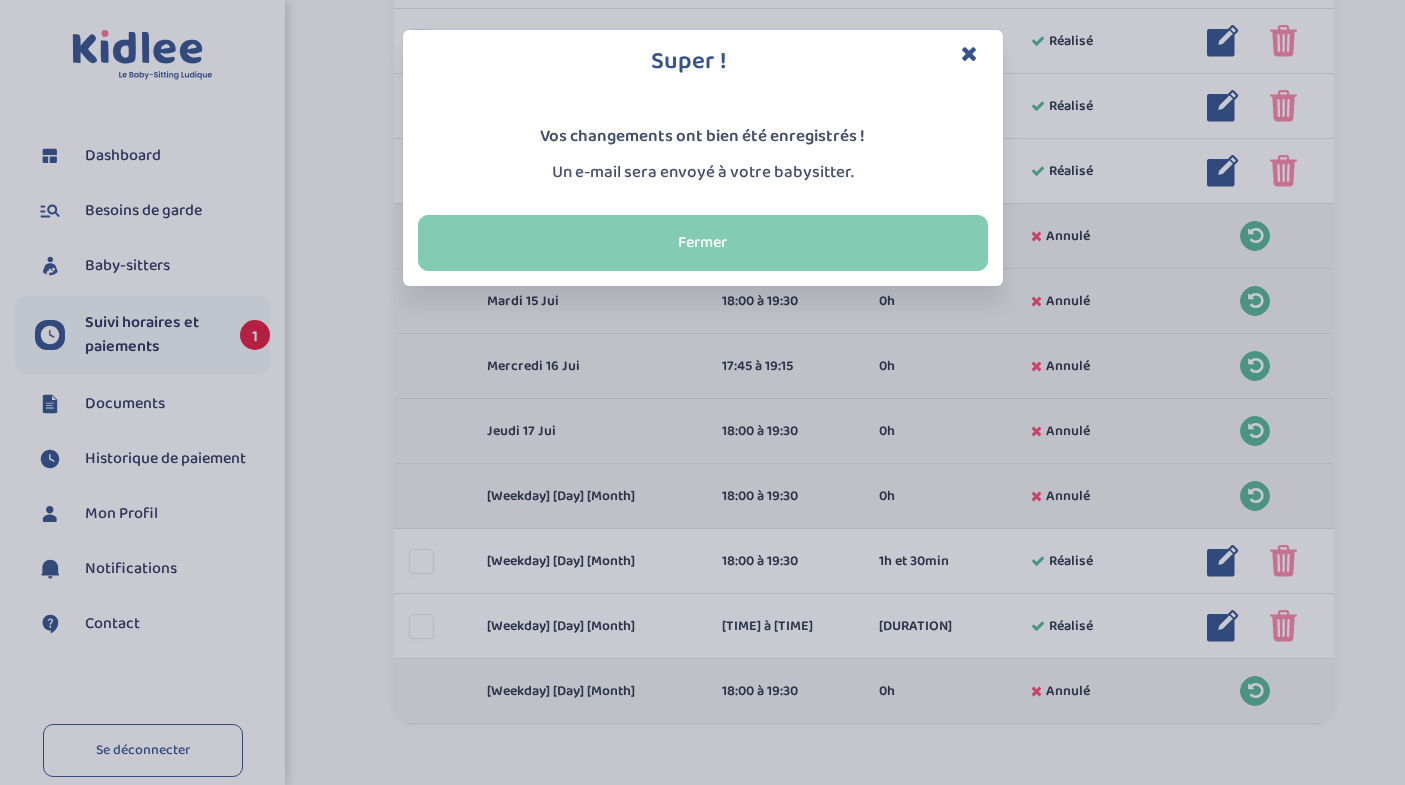 click on "Fermer" at bounding box center [703, 243] 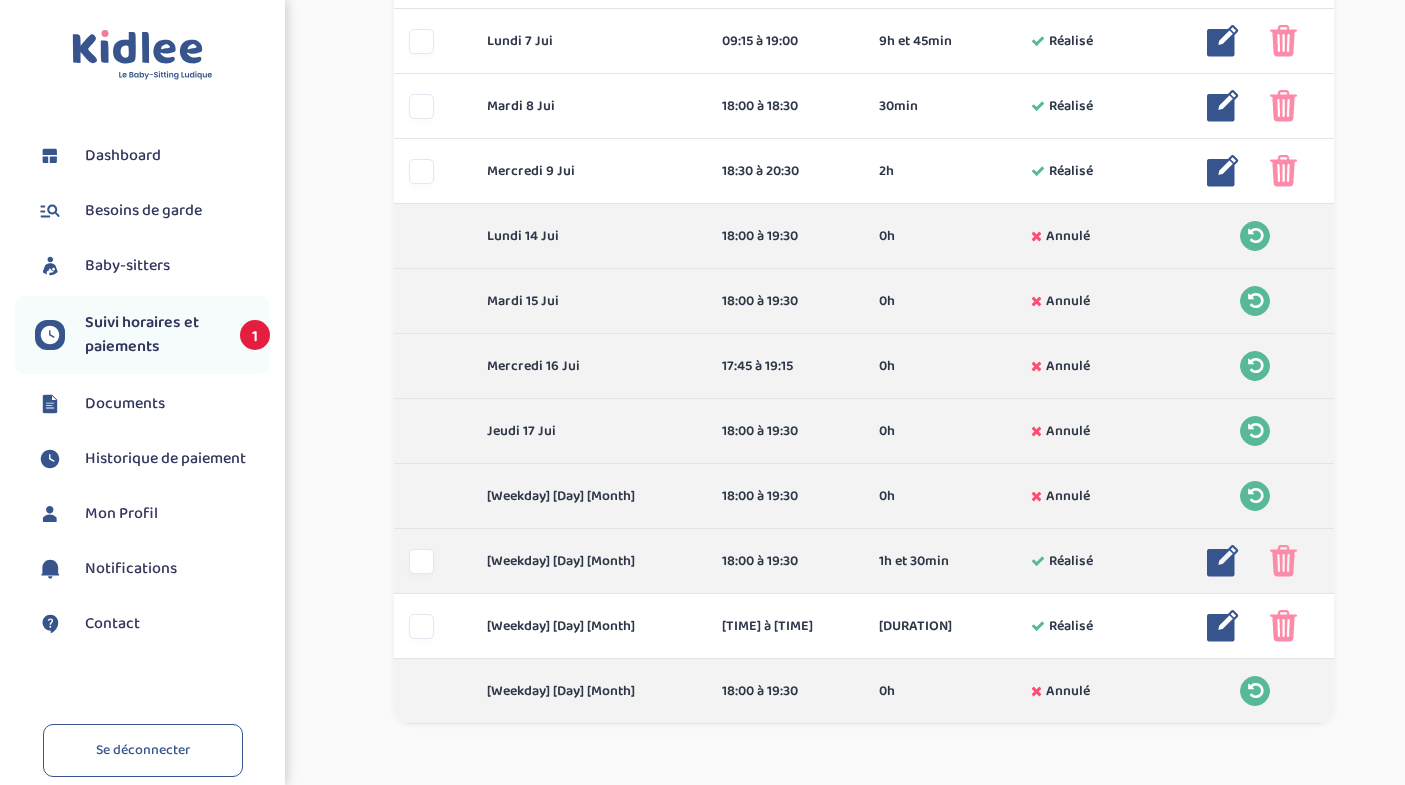click at bounding box center [1283, 561] 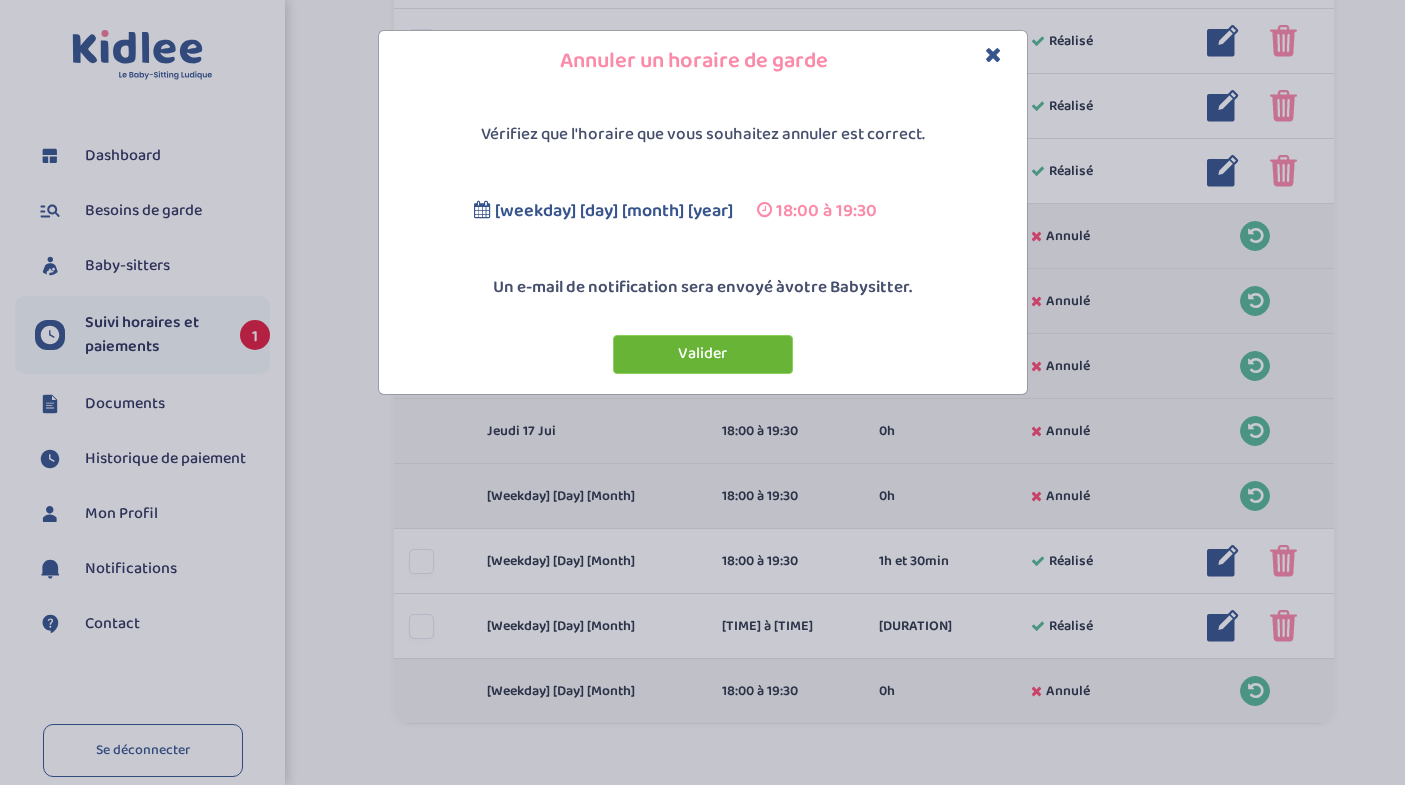 click on "Valider" at bounding box center (703, 354) 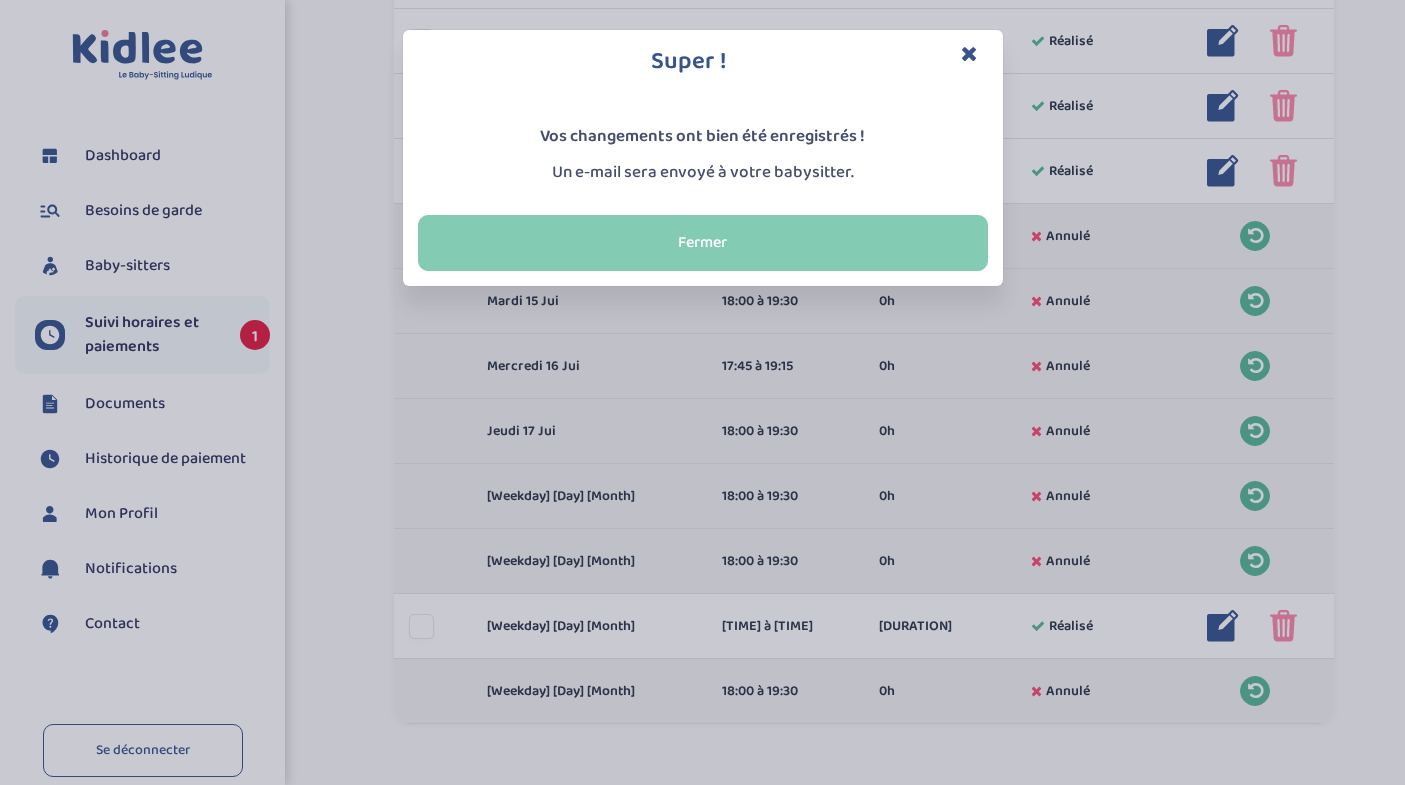 click on "Fermer" at bounding box center (703, 243) 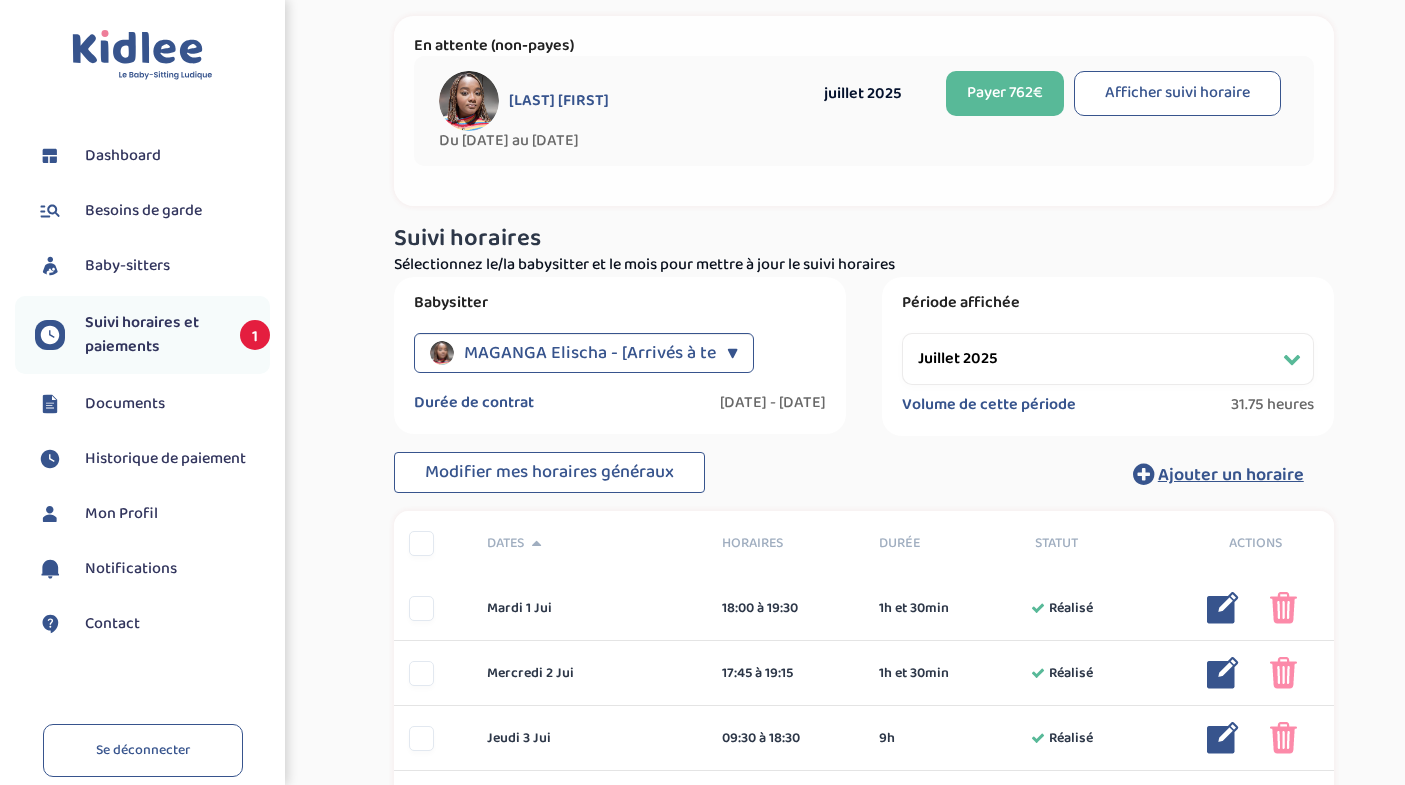 scroll, scrollTop: 152, scrollLeft: 0, axis: vertical 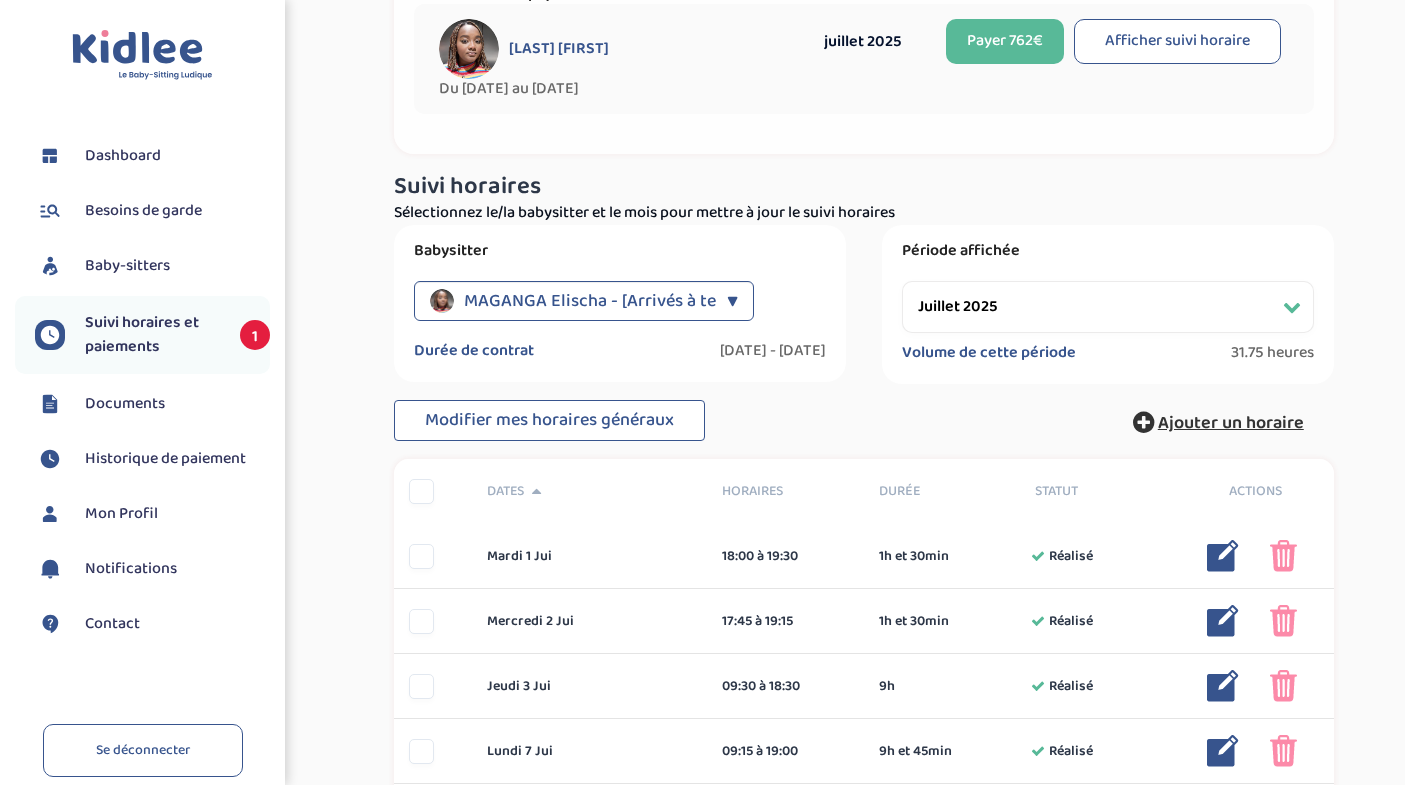 click on "Ajouter un horaire" at bounding box center (1231, 423) 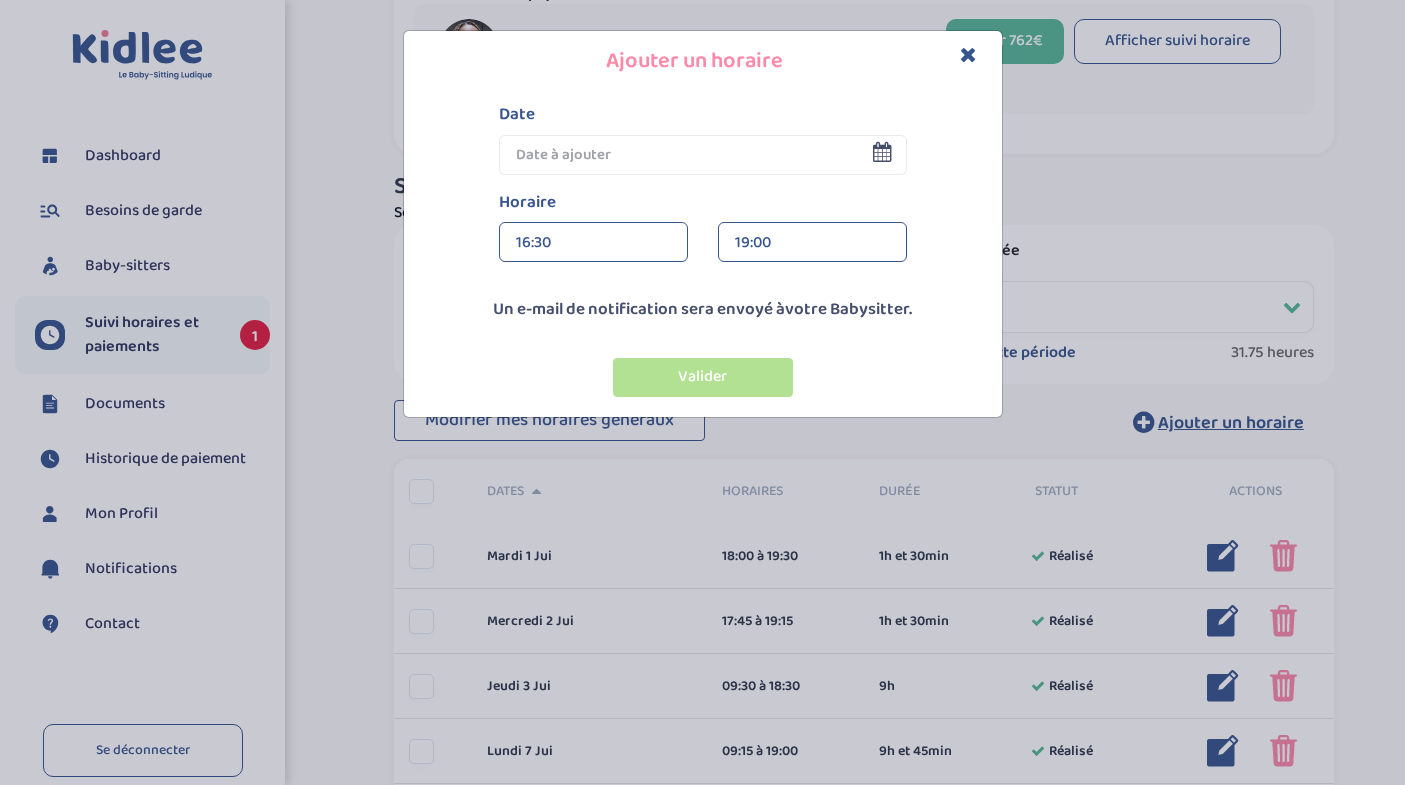 click at bounding box center (703, 155) 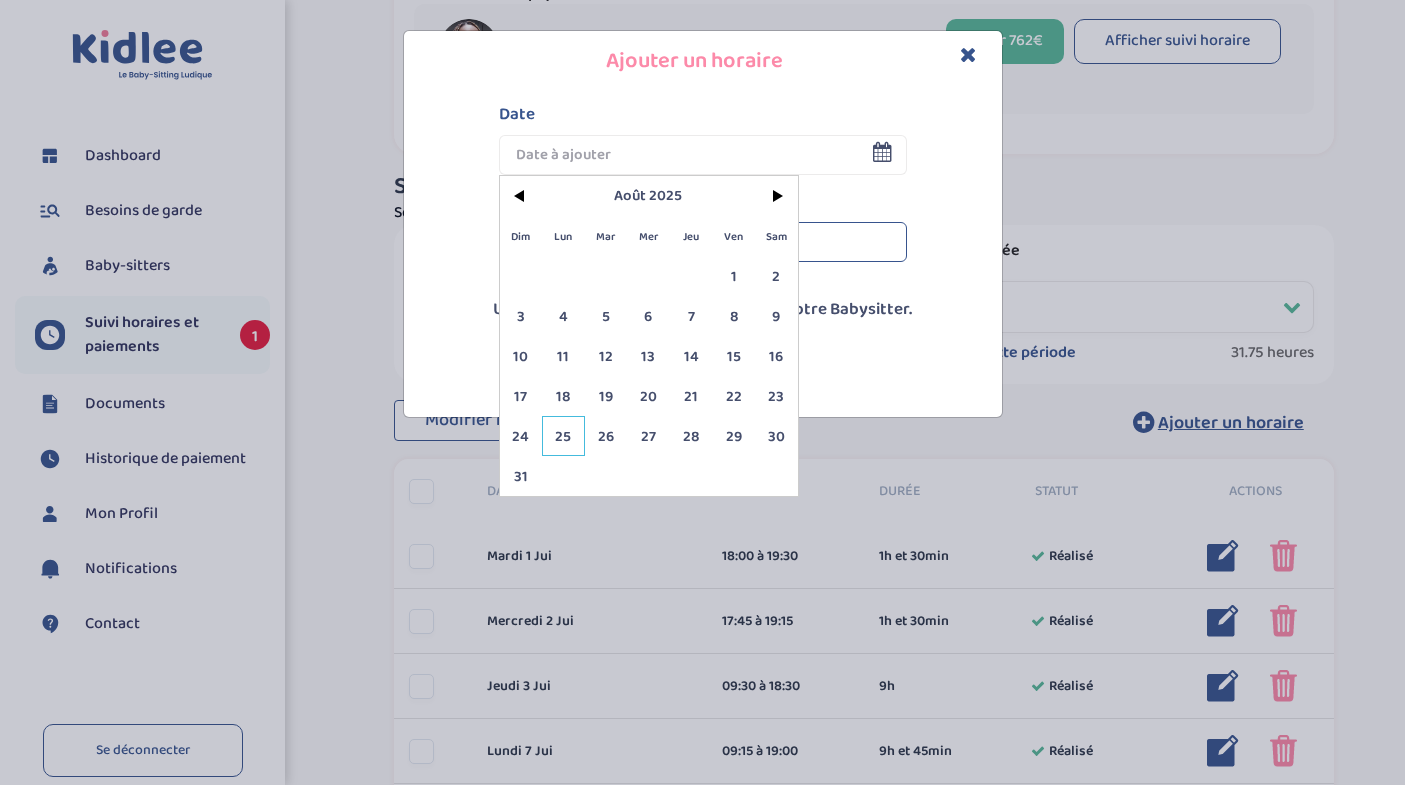 click on "25" at bounding box center (563, 436) 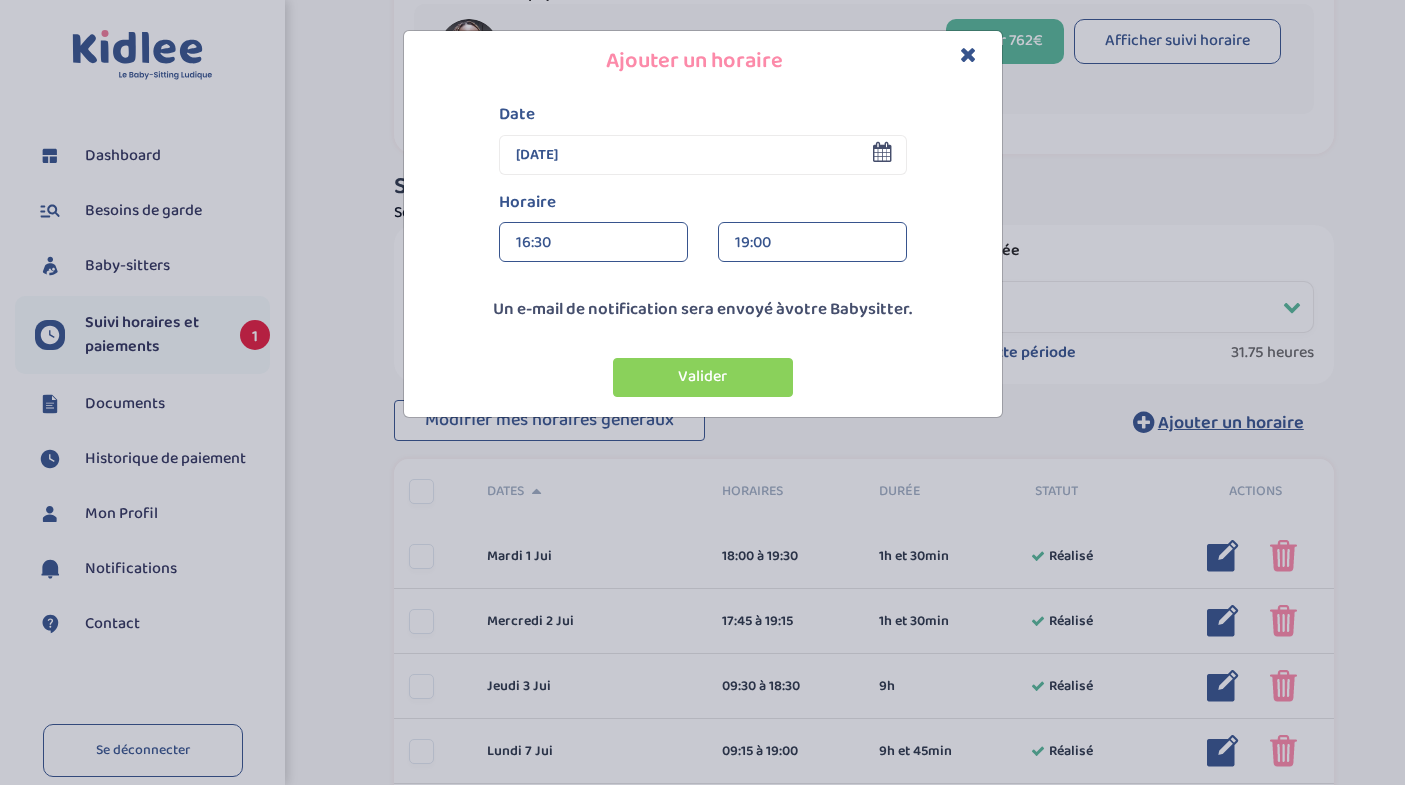click on "16:30" at bounding box center (593, 243) 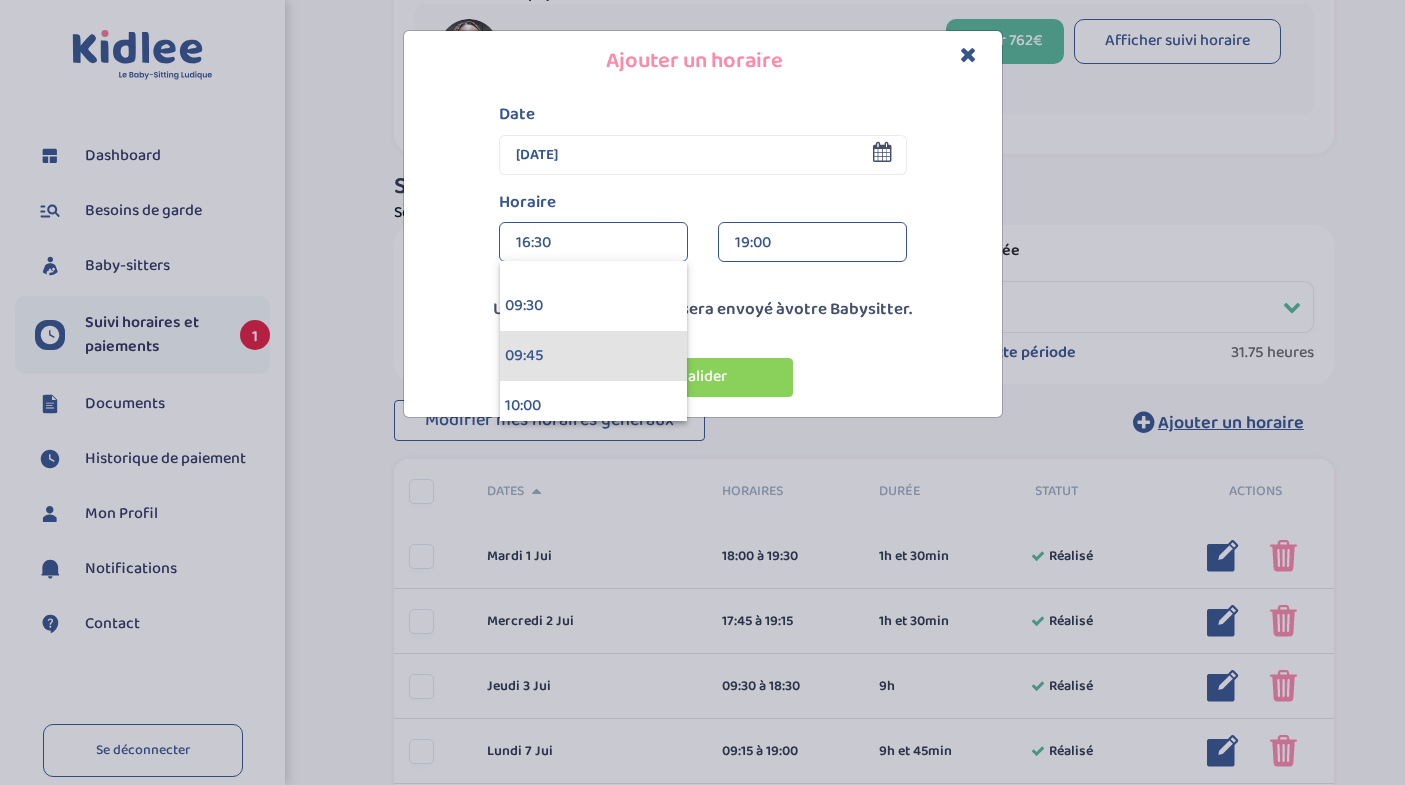 scroll, scrollTop: 1881, scrollLeft: 0, axis: vertical 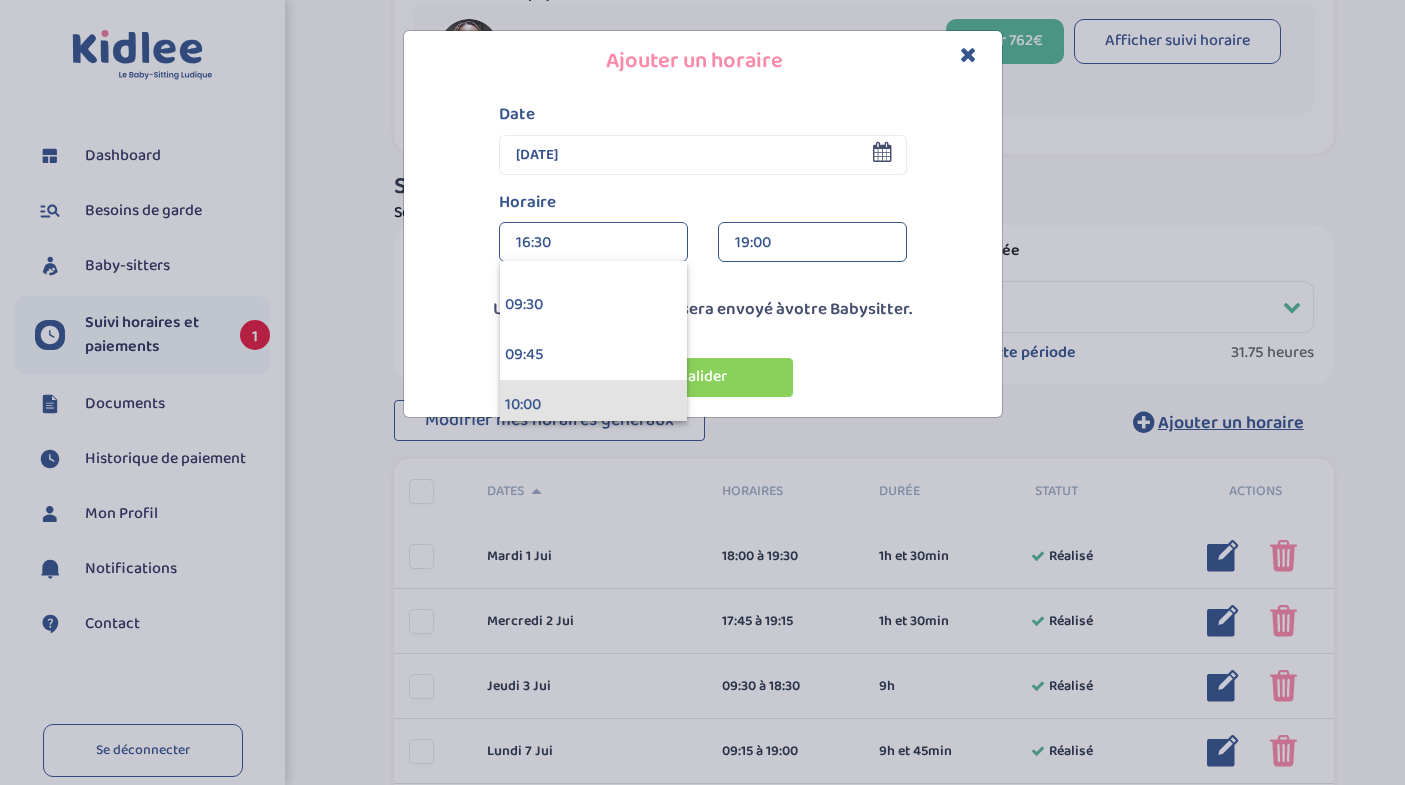 click on "10:00" at bounding box center (593, 405) 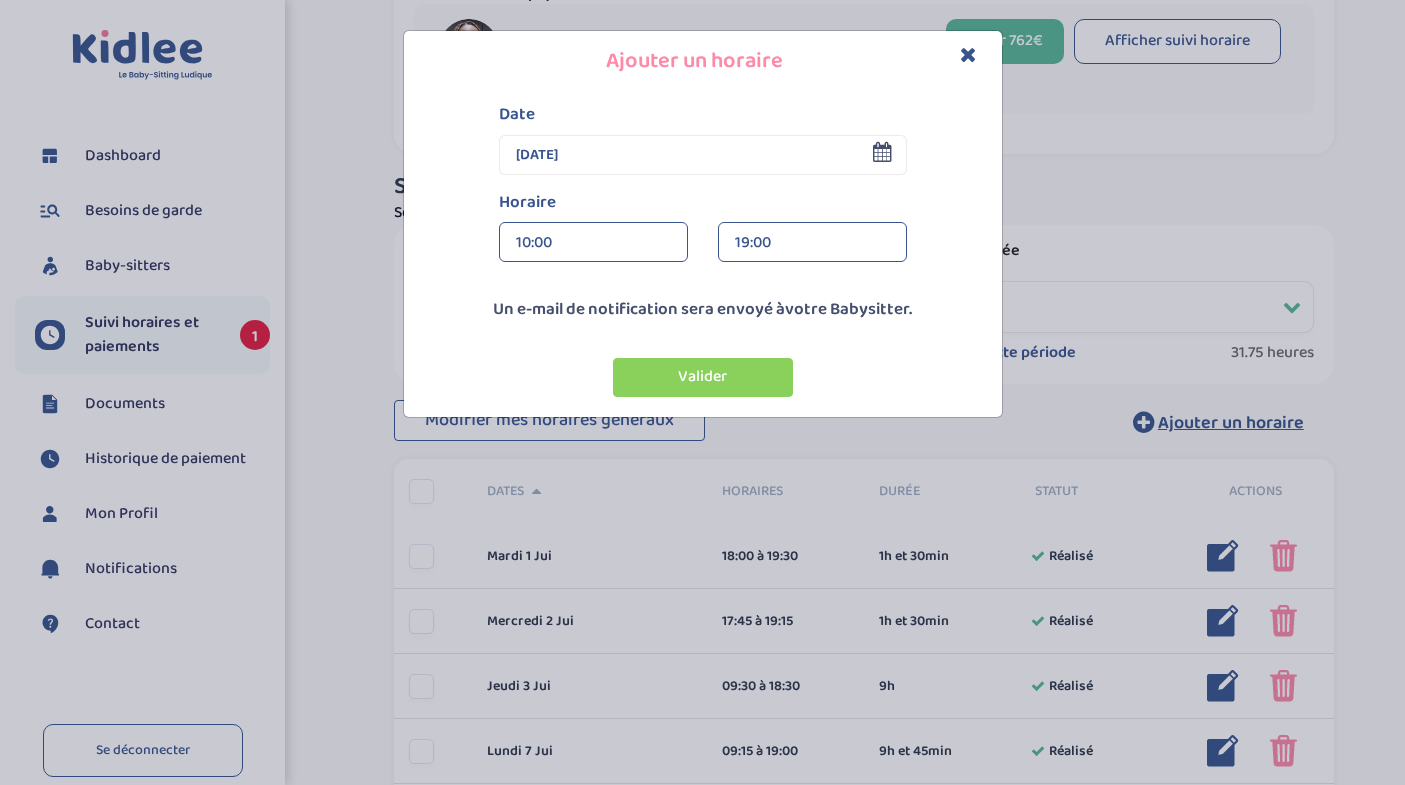 click on "19:00" at bounding box center [812, 243] 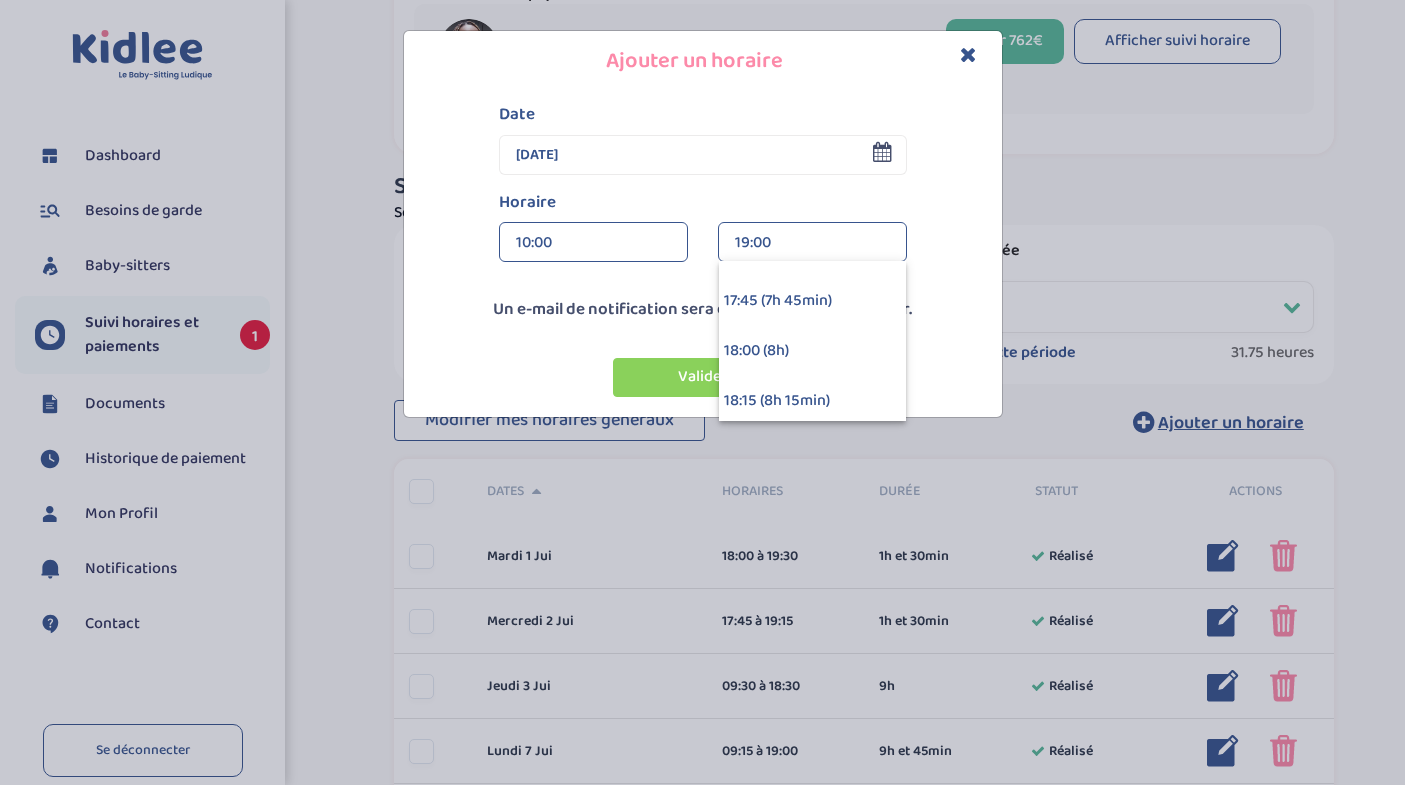 scroll, scrollTop: 1525, scrollLeft: 0, axis: vertical 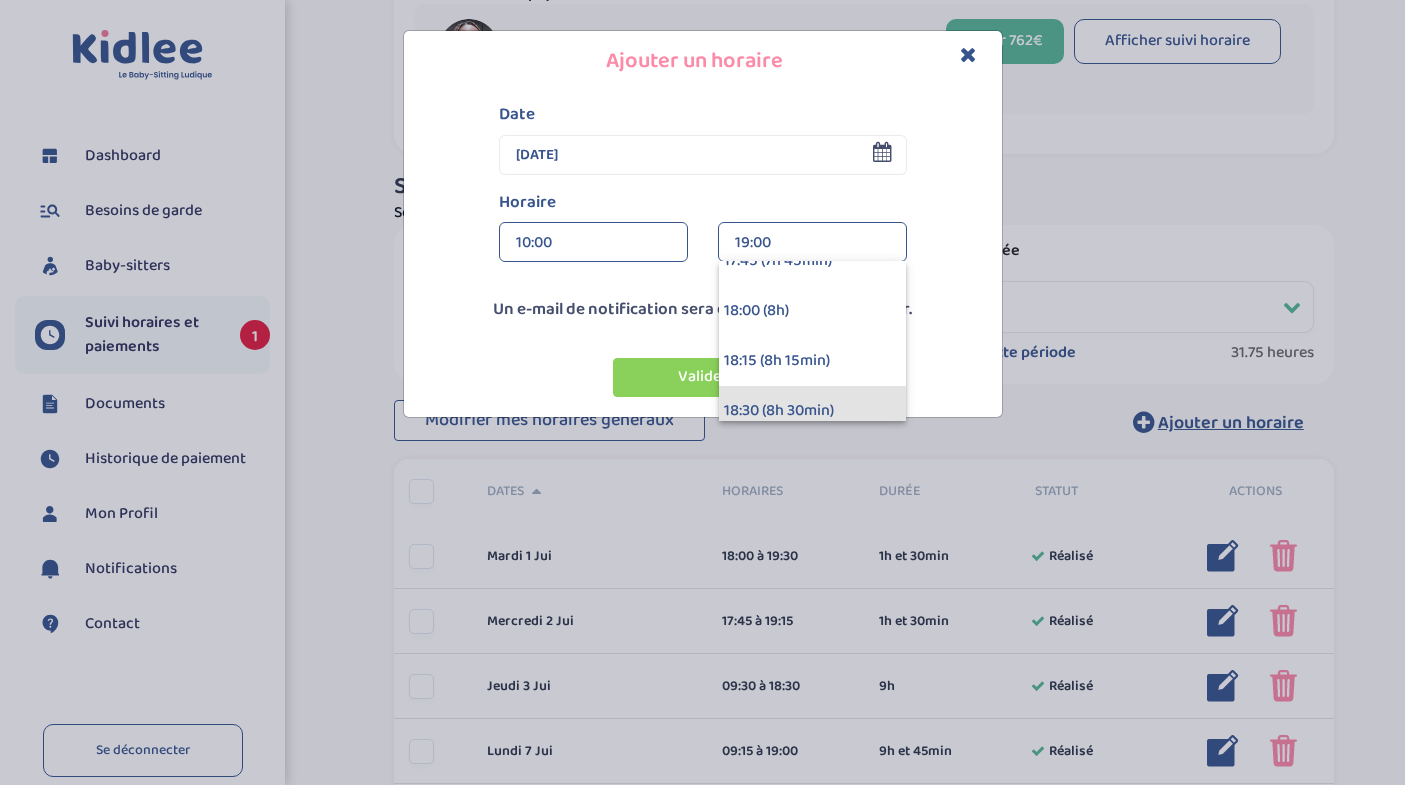 click on "18:30  (8h 30min)" at bounding box center [812, 411] 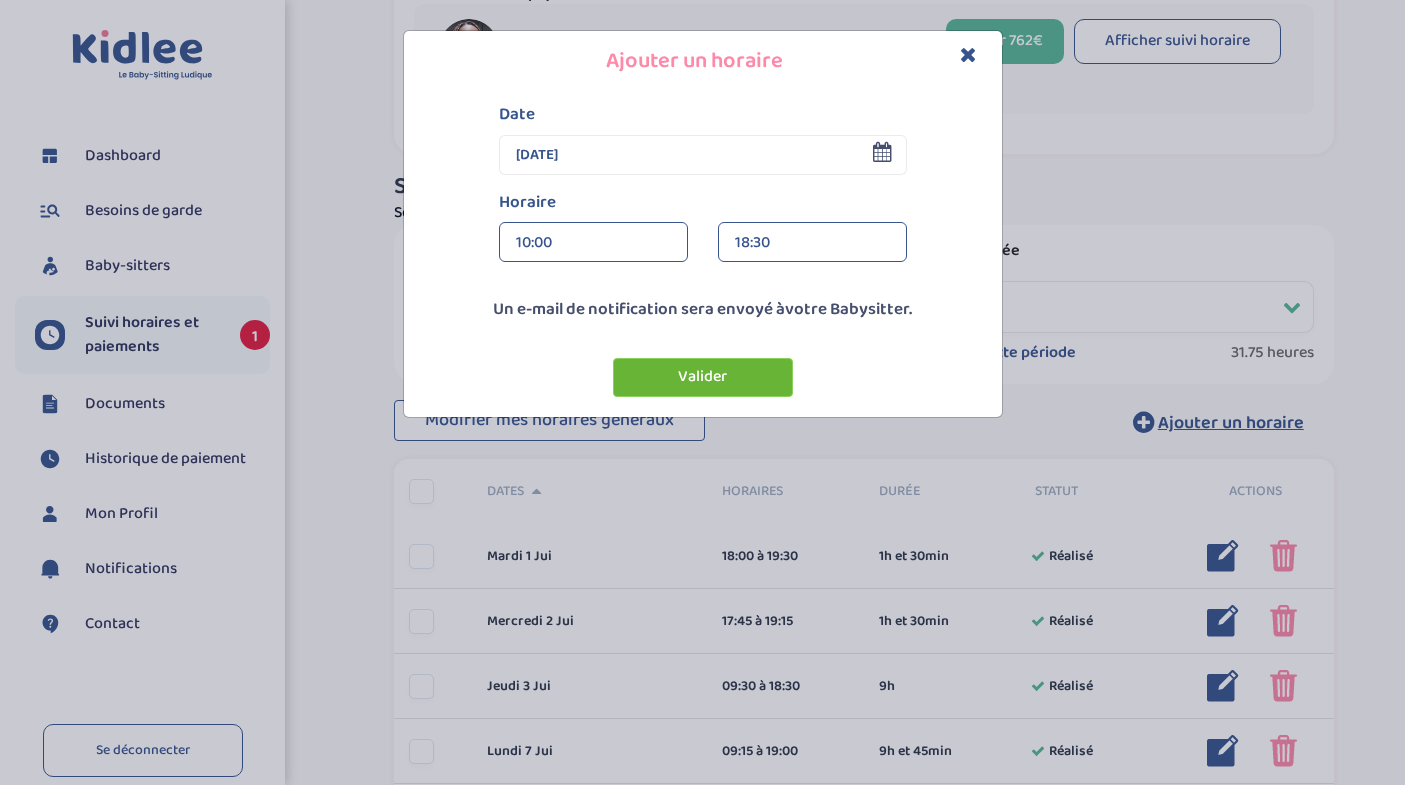 click on "Valider" at bounding box center (703, 377) 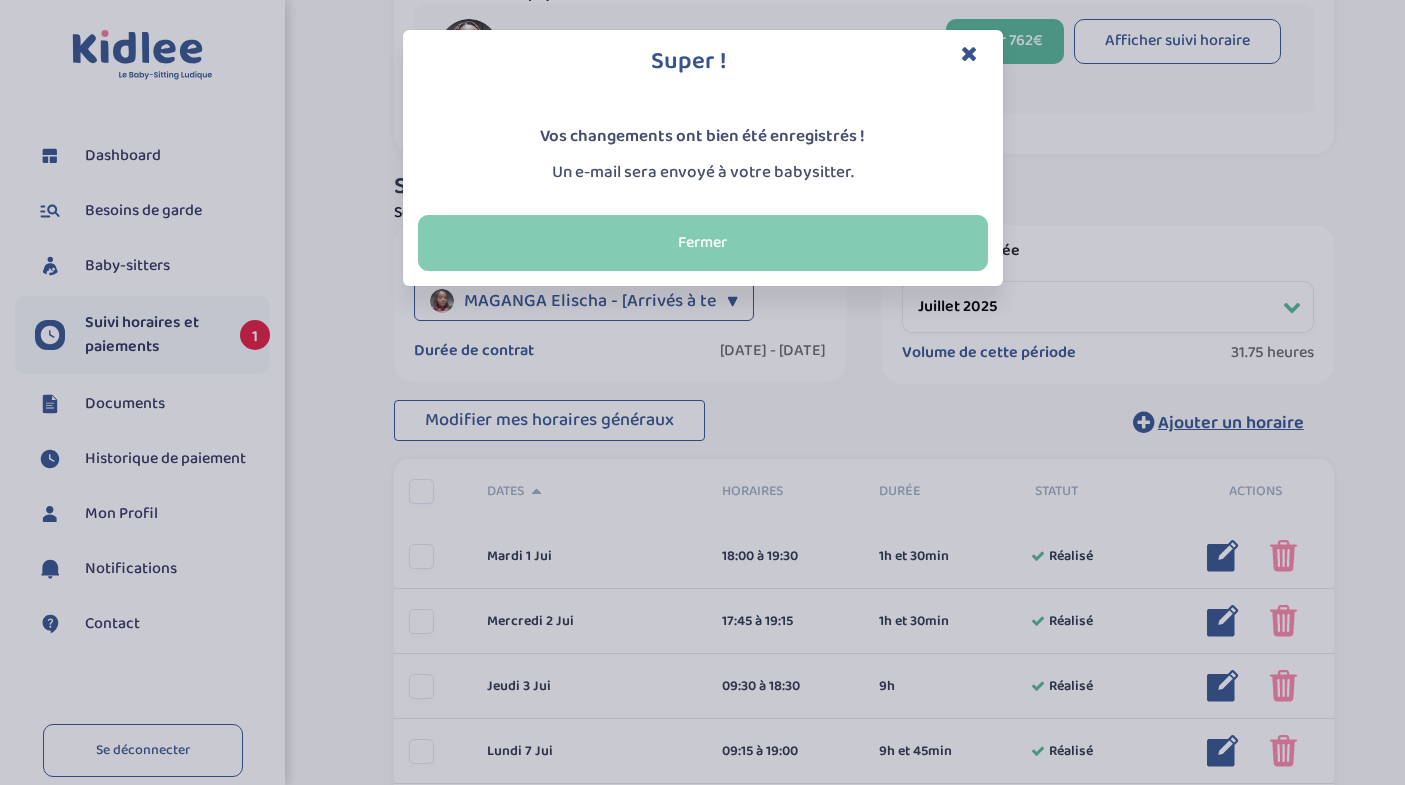 click on "Fermer" at bounding box center (703, 243) 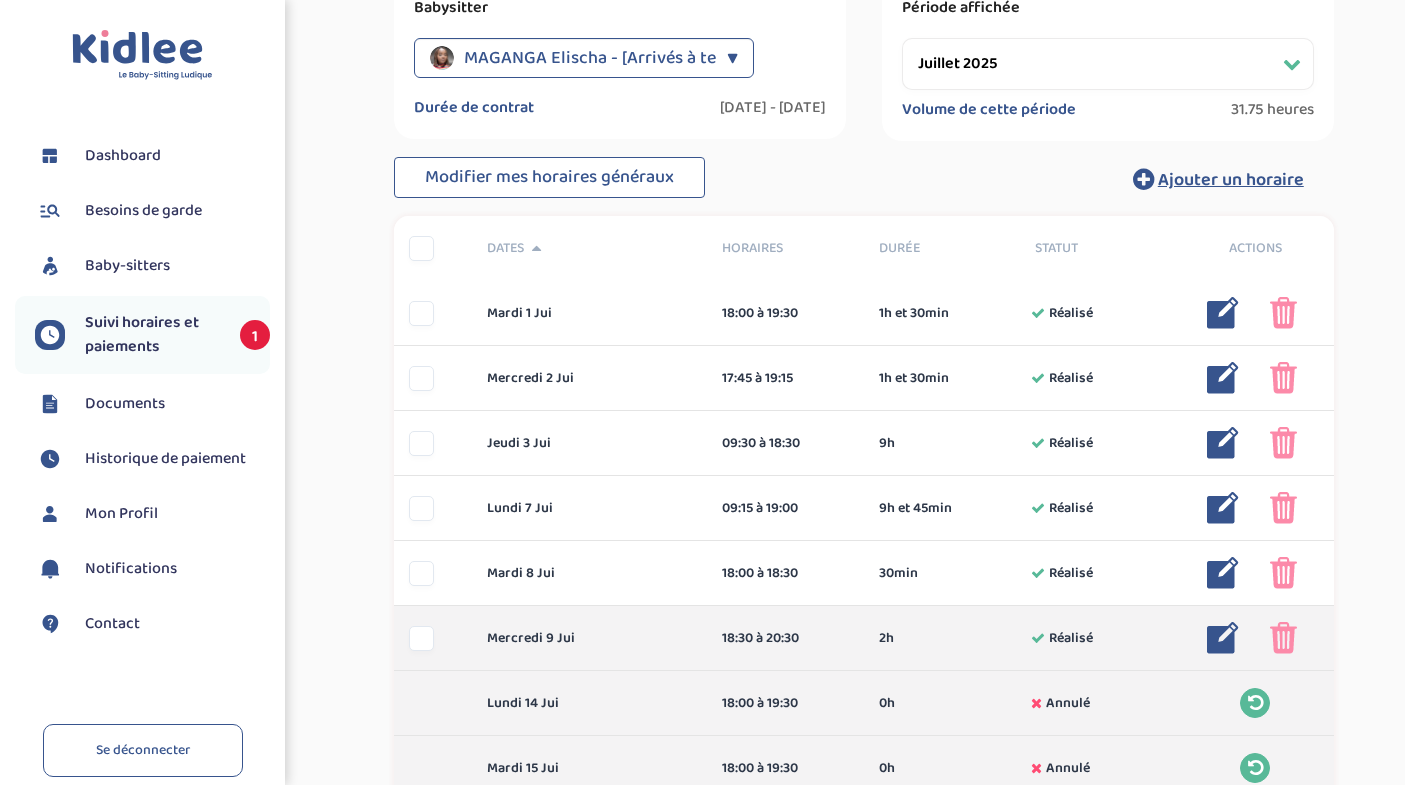 scroll, scrollTop: 386, scrollLeft: 0, axis: vertical 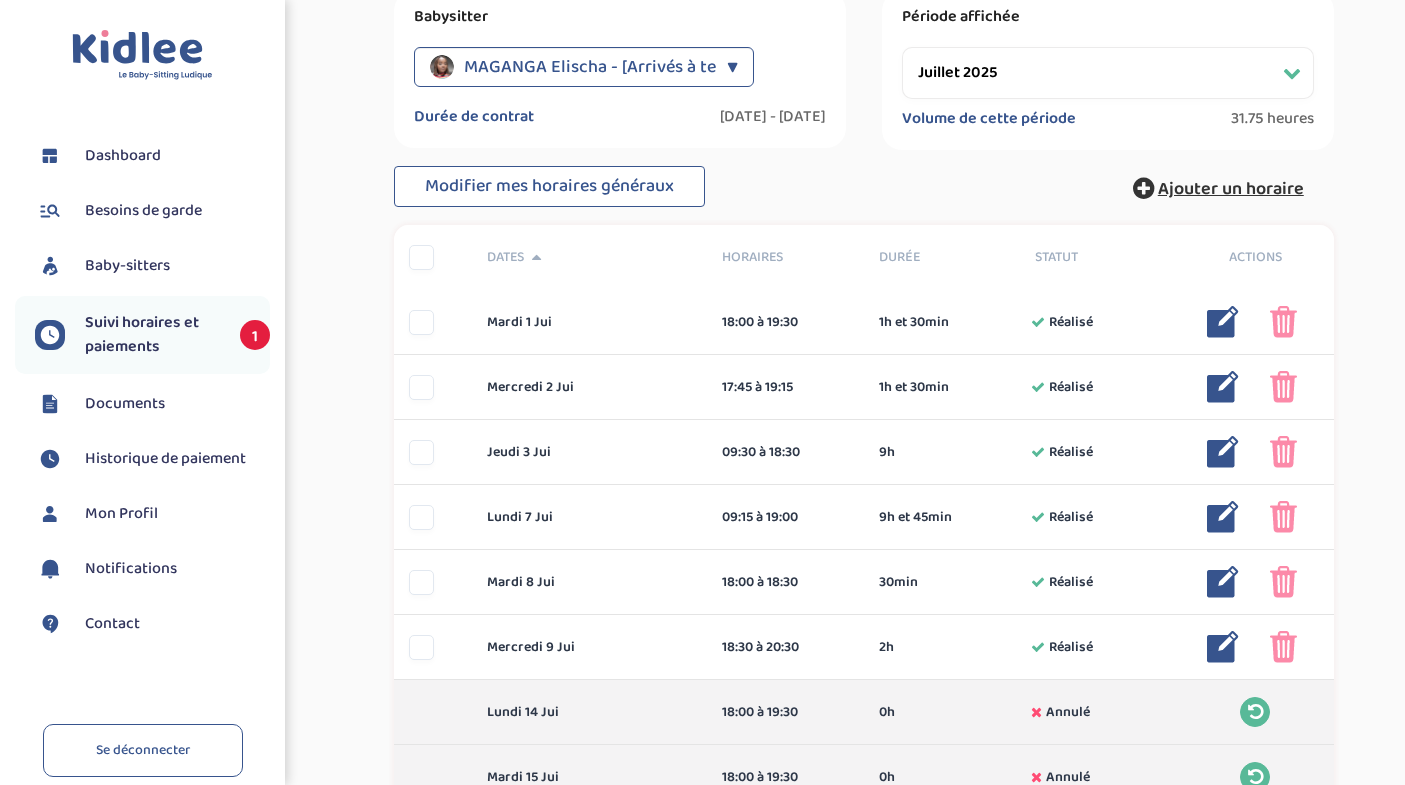 click on "Ajouter un horaire" at bounding box center (1231, 189) 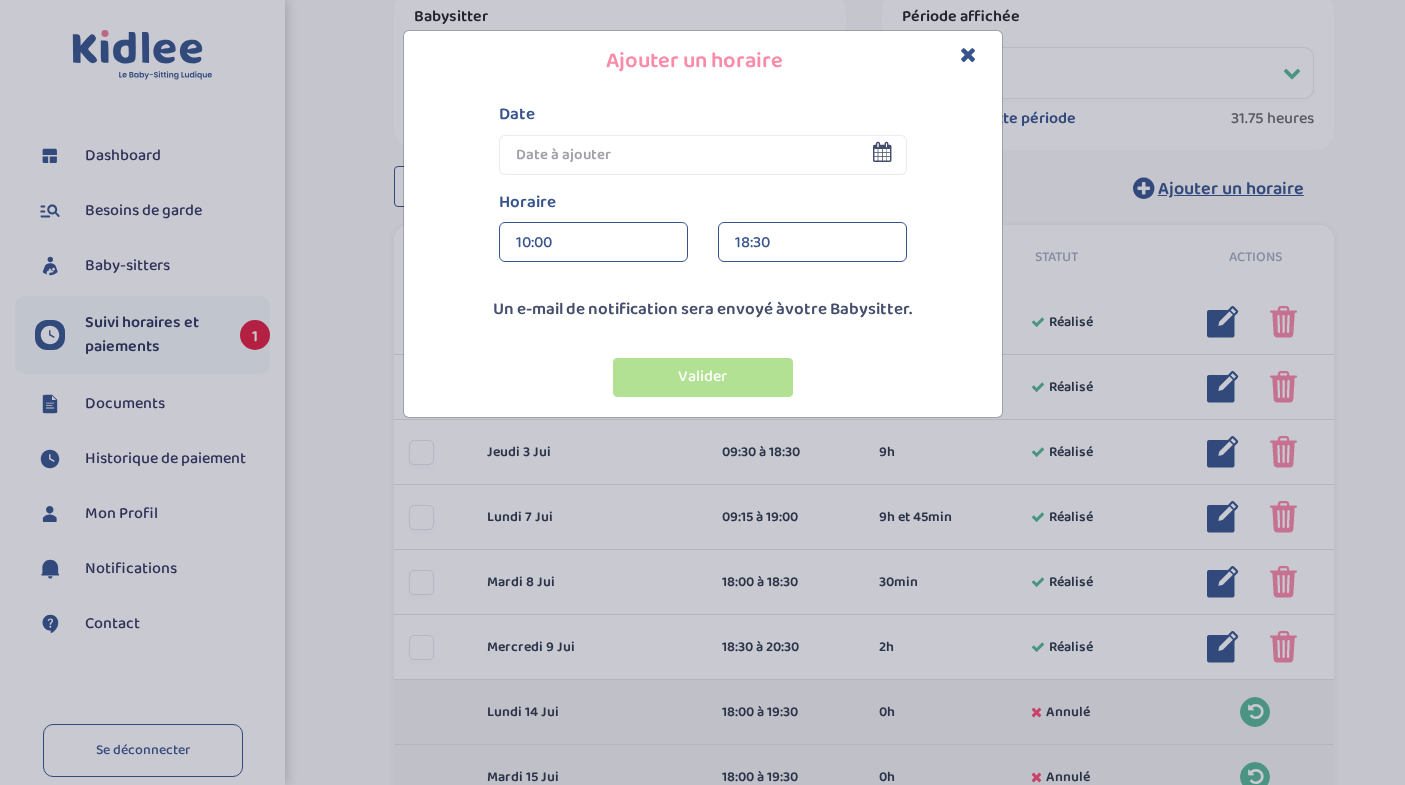 click at bounding box center [703, 155] 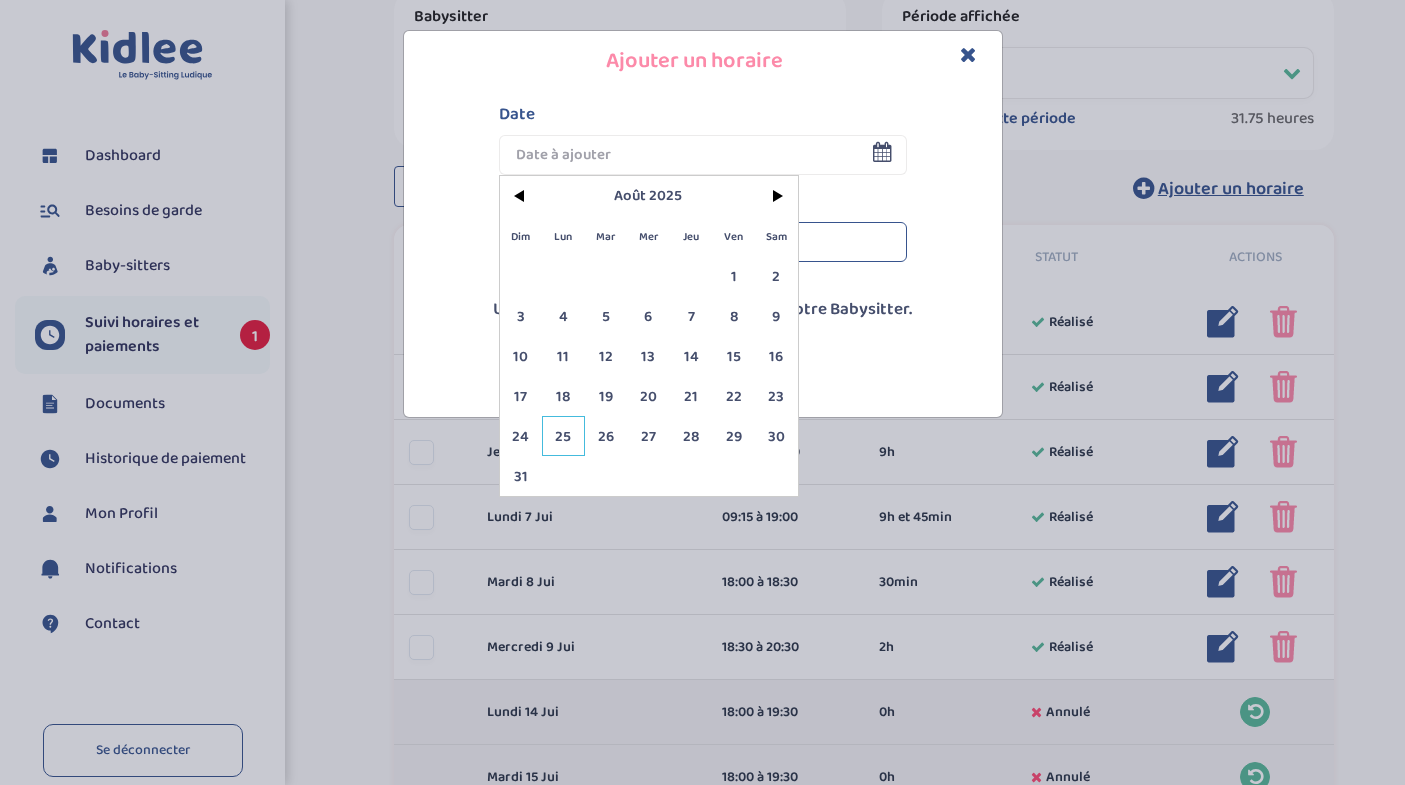 click on "25" at bounding box center (563, 436) 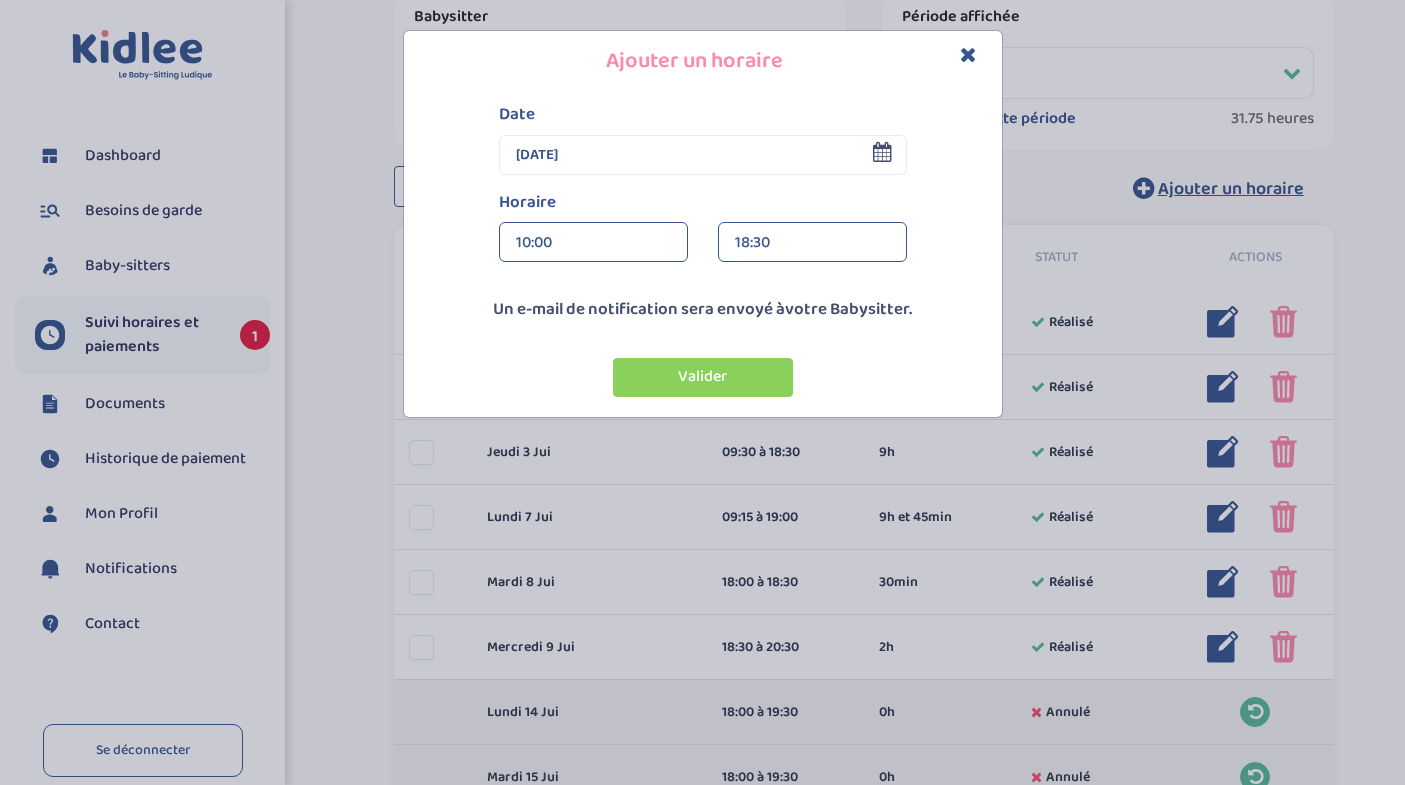click on "10:00" at bounding box center (593, 243) 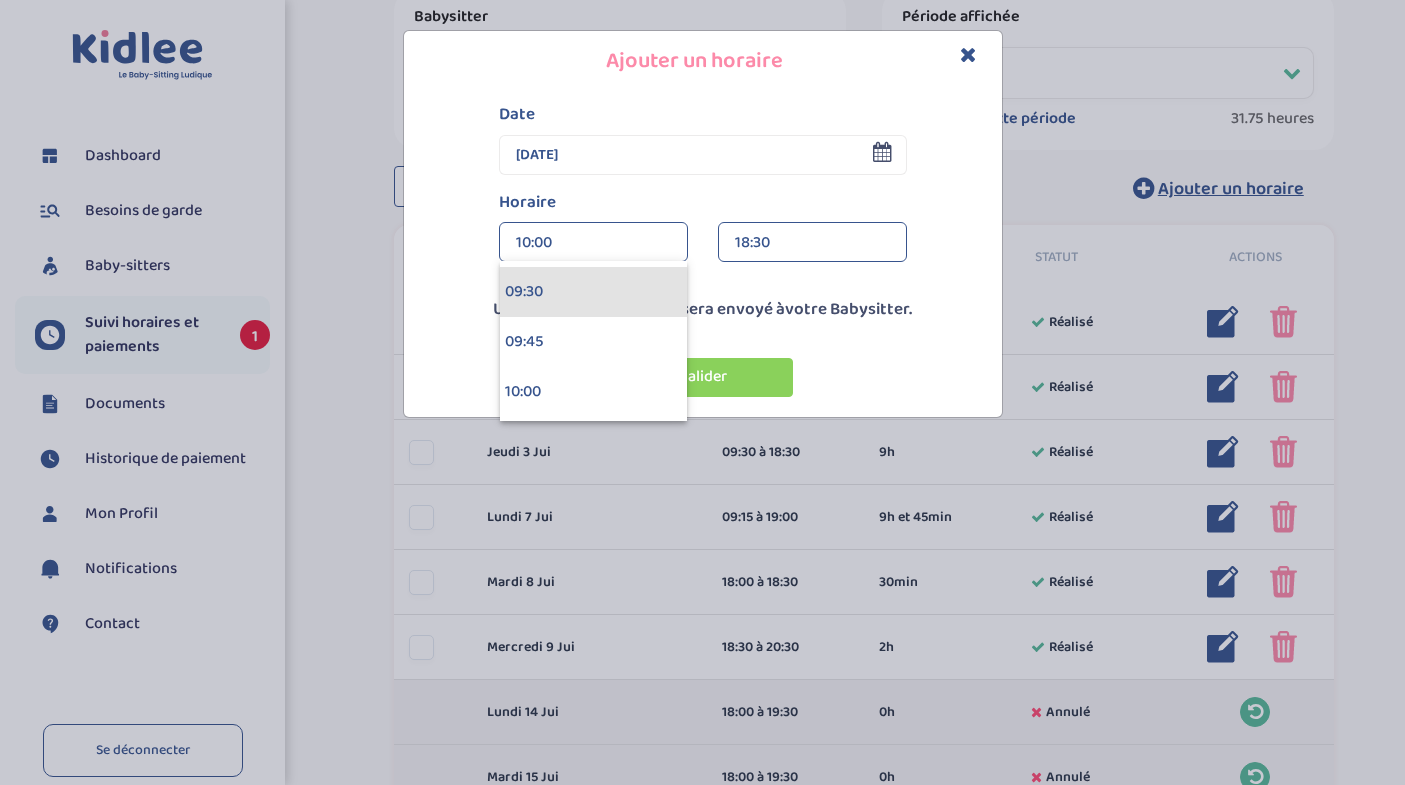 scroll, scrollTop: 1895, scrollLeft: 0, axis: vertical 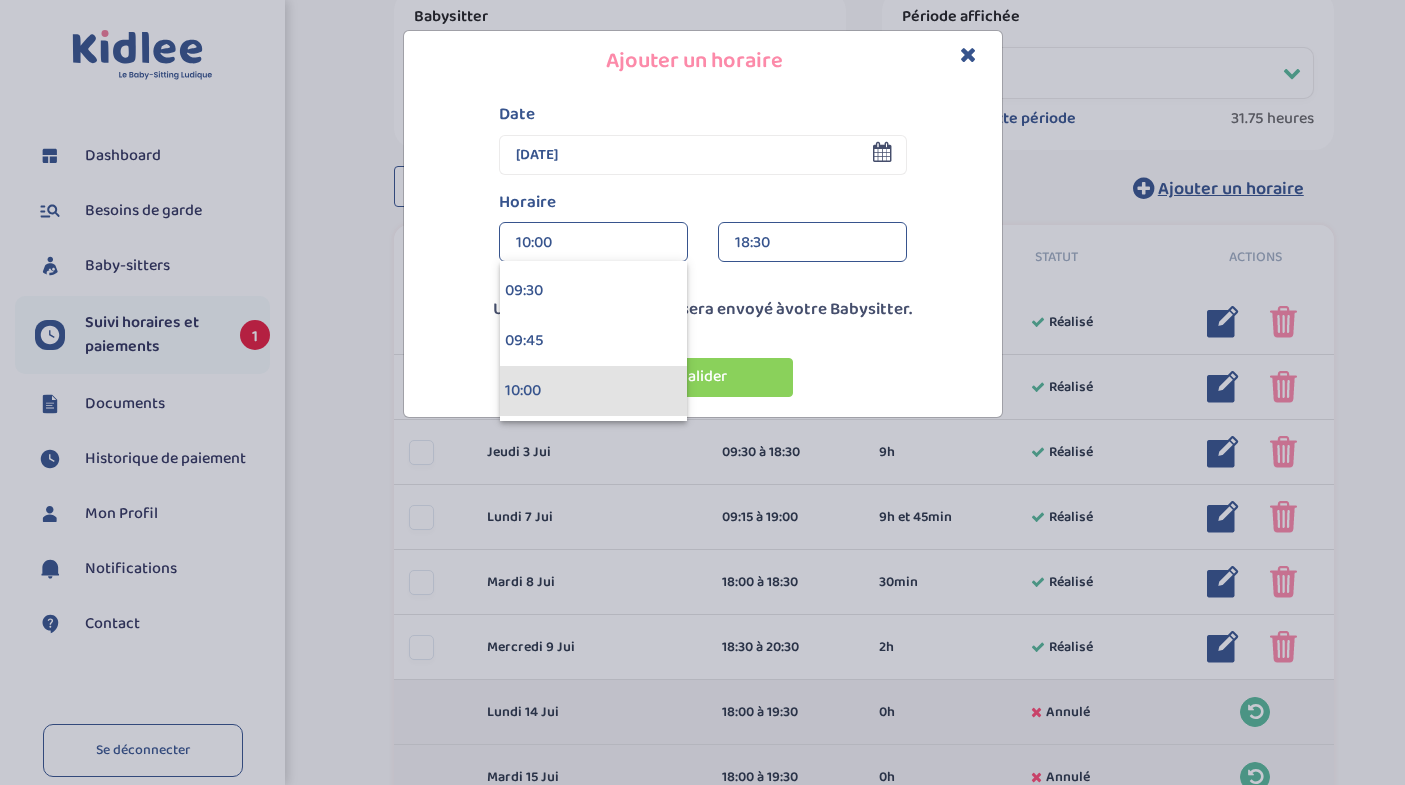 click on "10:00" at bounding box center [593, 391] 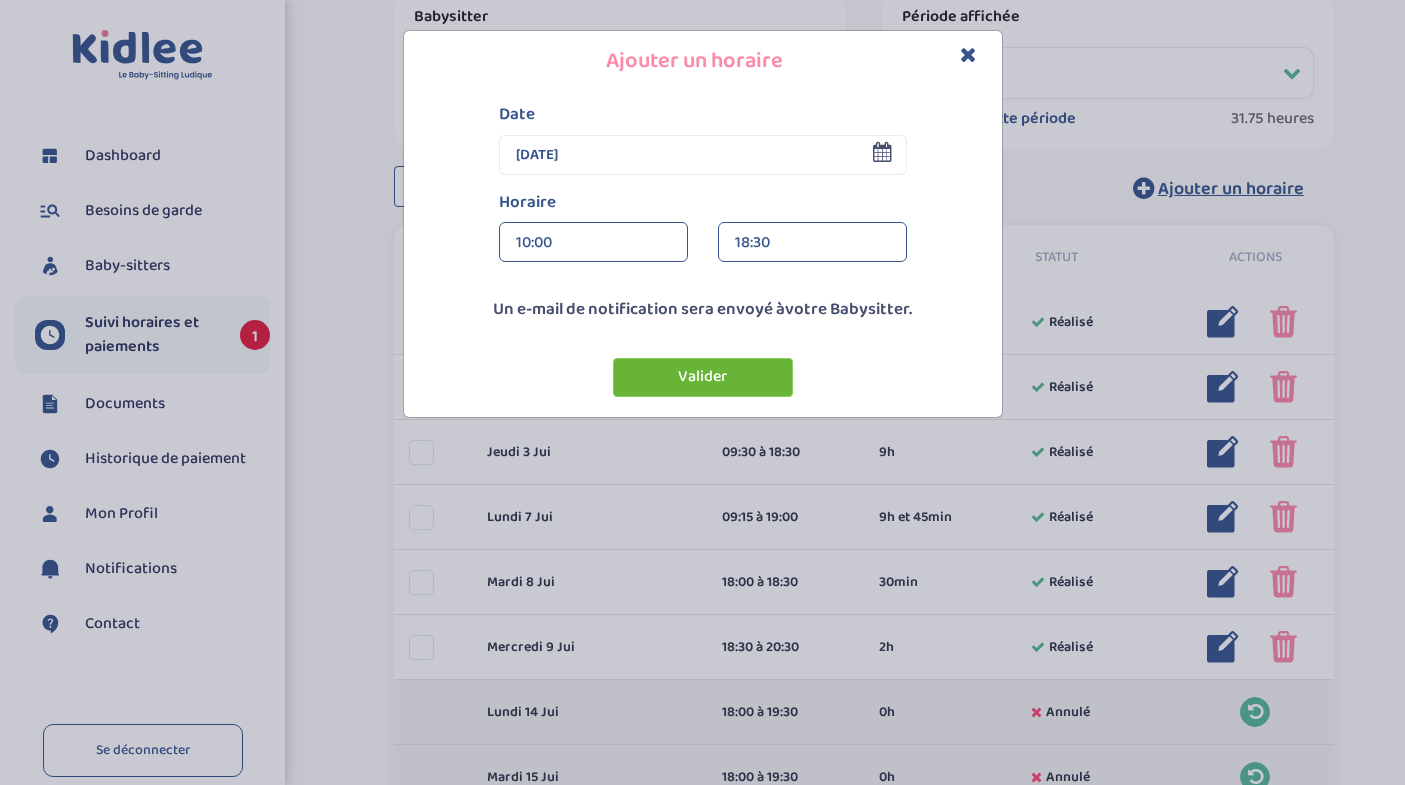 click on "Valider" at bounding box center [703, 377] 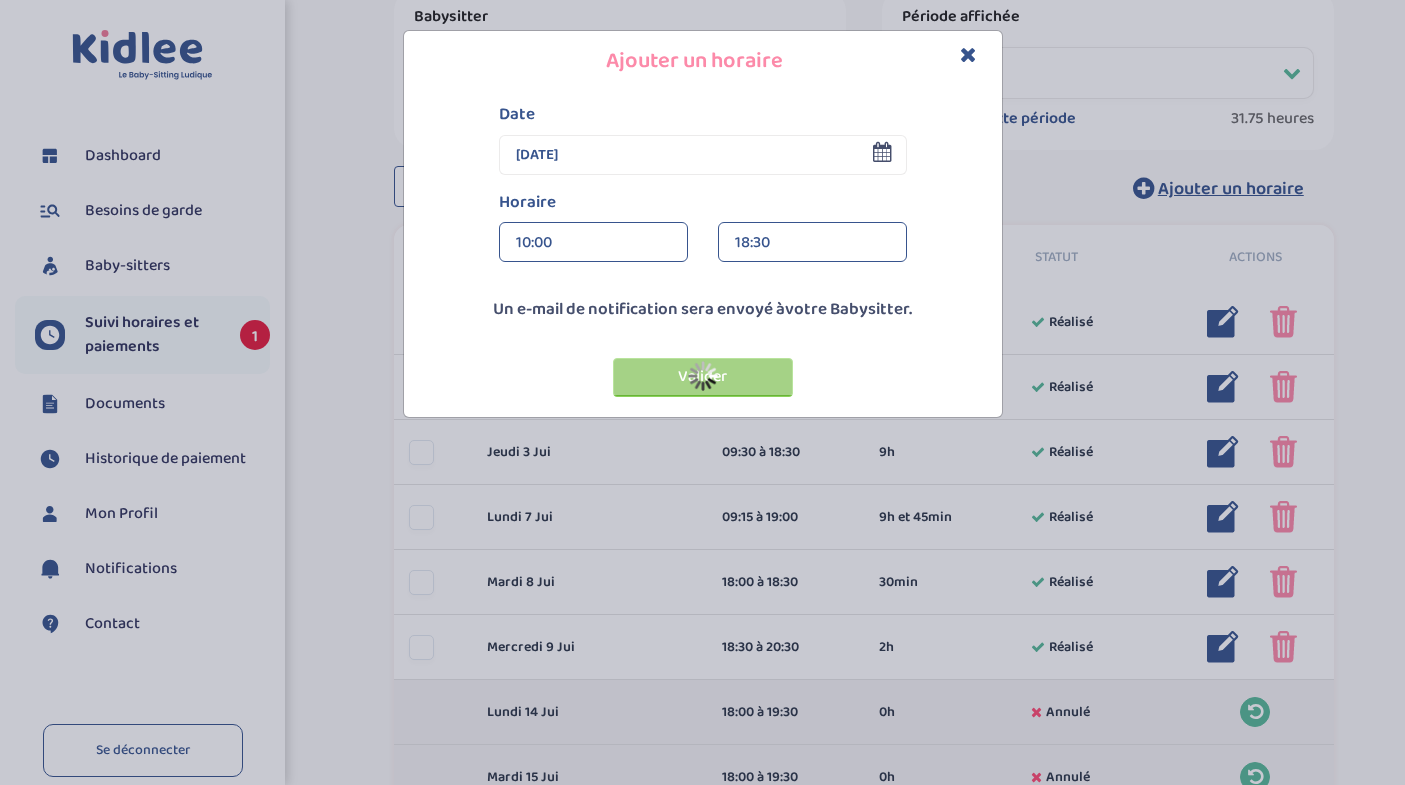 type 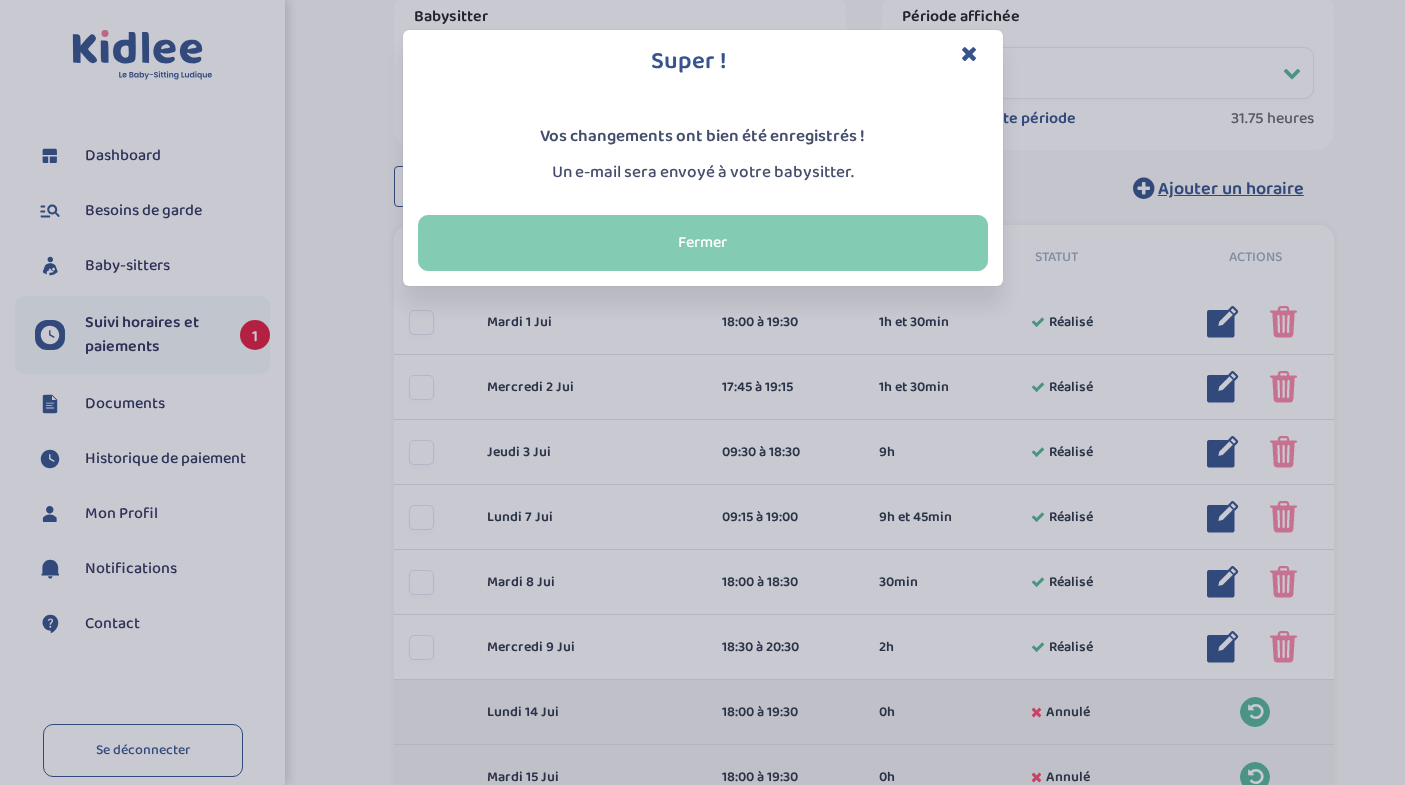 click on "Fermer" at bounding box center (703, 243) 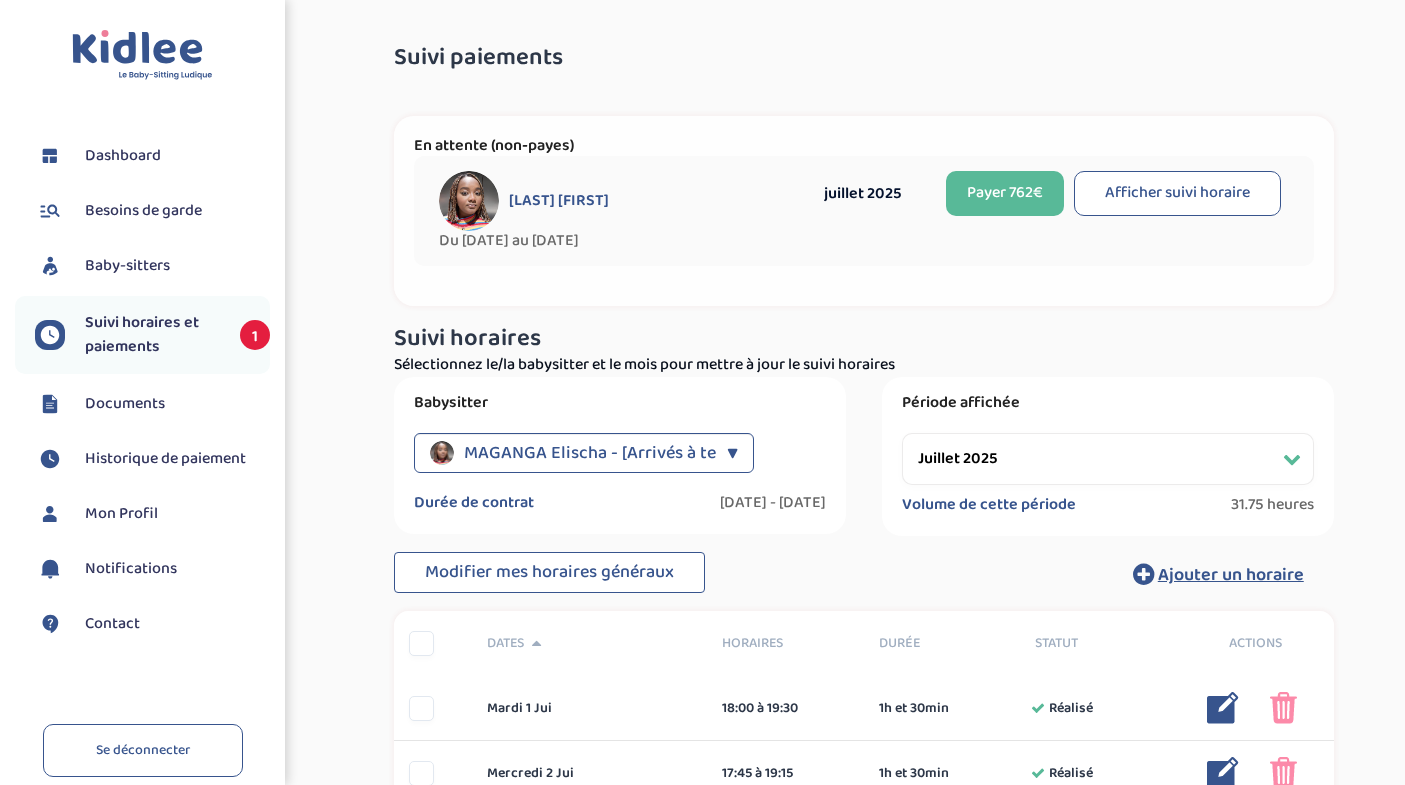 scroll, scrollTop: 0, scrollLeft: 0, axis: both 